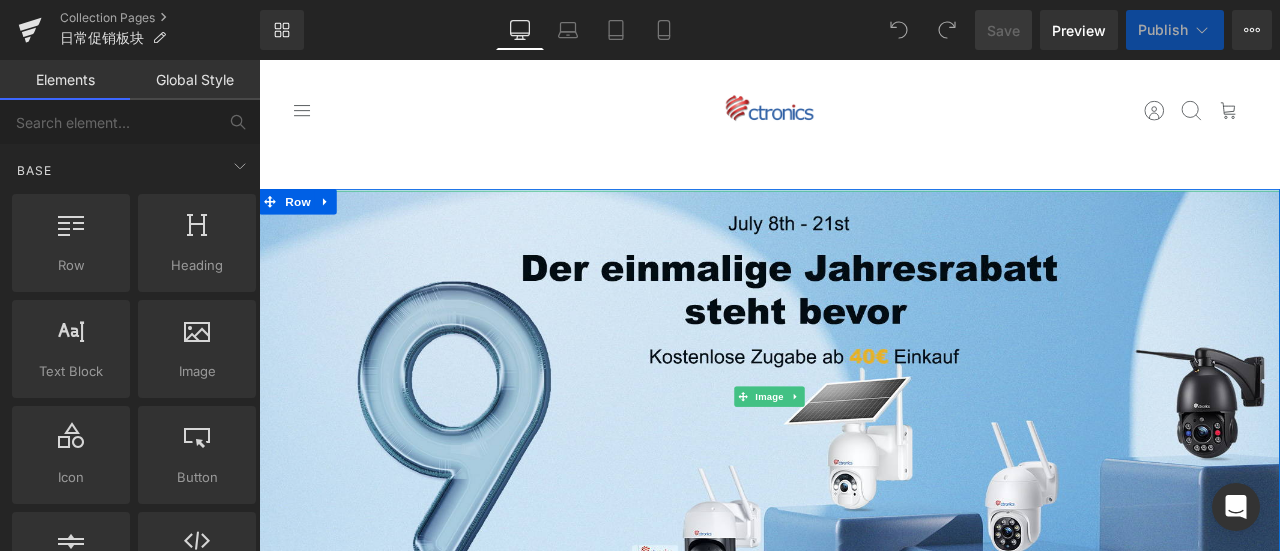 scroll, scrollTop: 0, scrollLeft: 0, axis: both 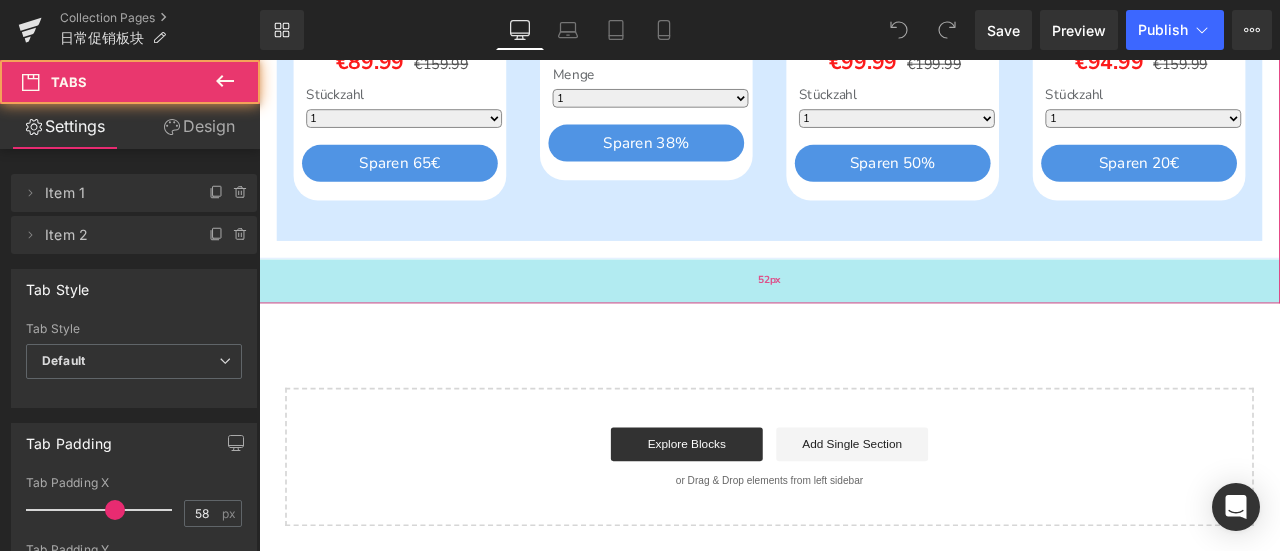 drag, startPoint x: 625, startPoint y: 286, endPoint x: 623, endPoint y: 344, distance: 58.034473 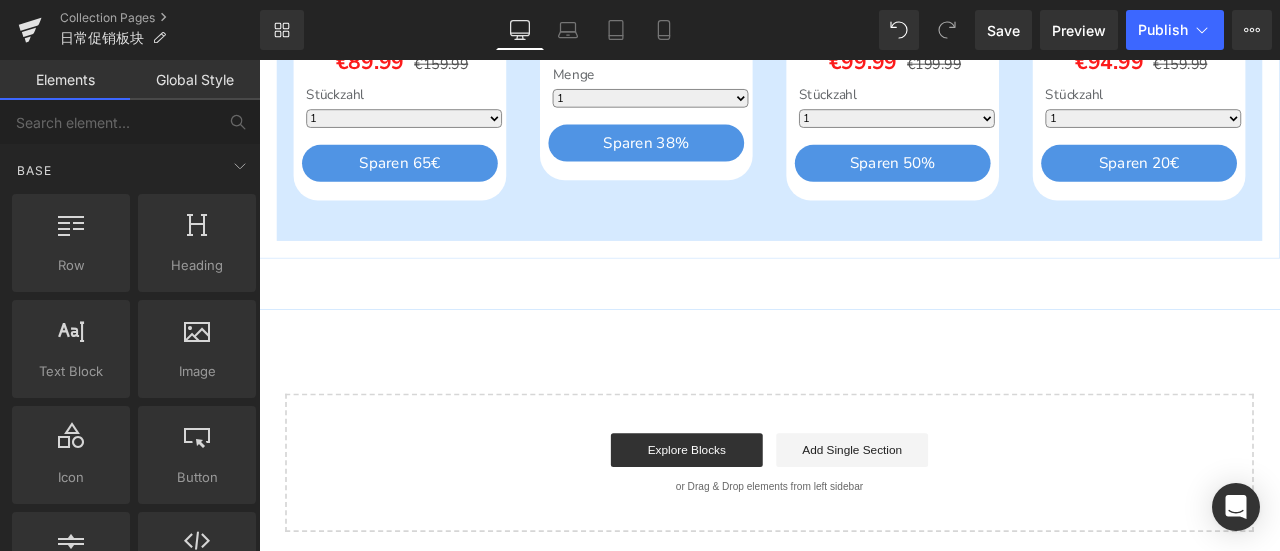 click on "Image         🎉 Jubiläums-Geschenke ab nur 40€ 🎉 Heading         Schnappen Sie sich Angebote mit bis zu 45 % Rabatt Heading         Row
Produkt
Text Block
Werbeaktion mit Gratisgeschenken
Text Block
30X Optischer Zoom Heading
Sparen
%" at bounding box center (864, -1096) 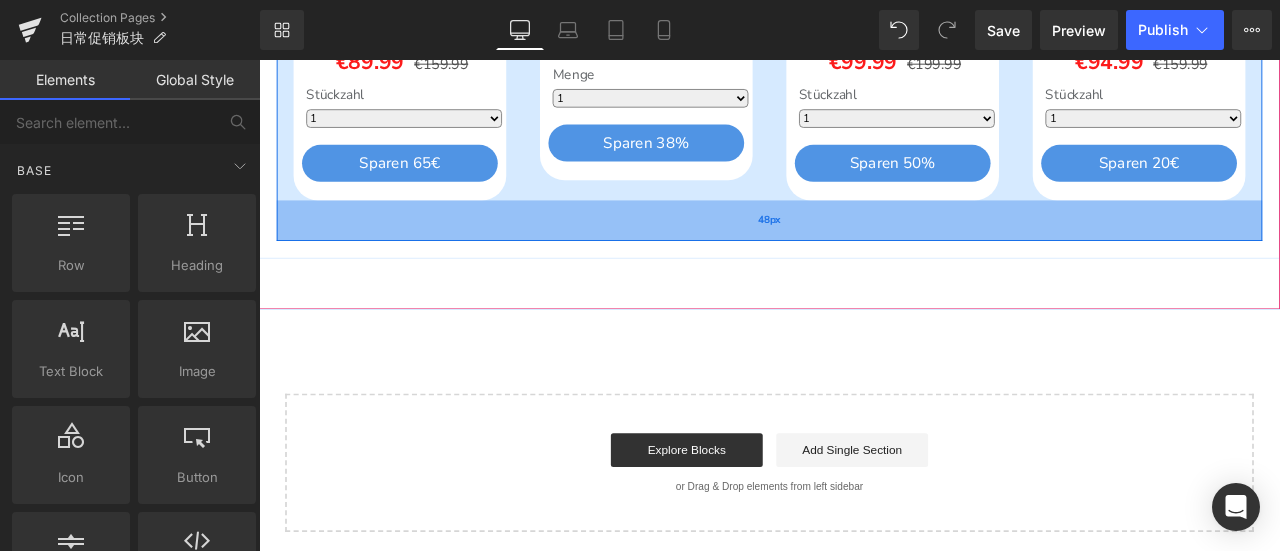 click on "48px" at bounding box center [864, 251] 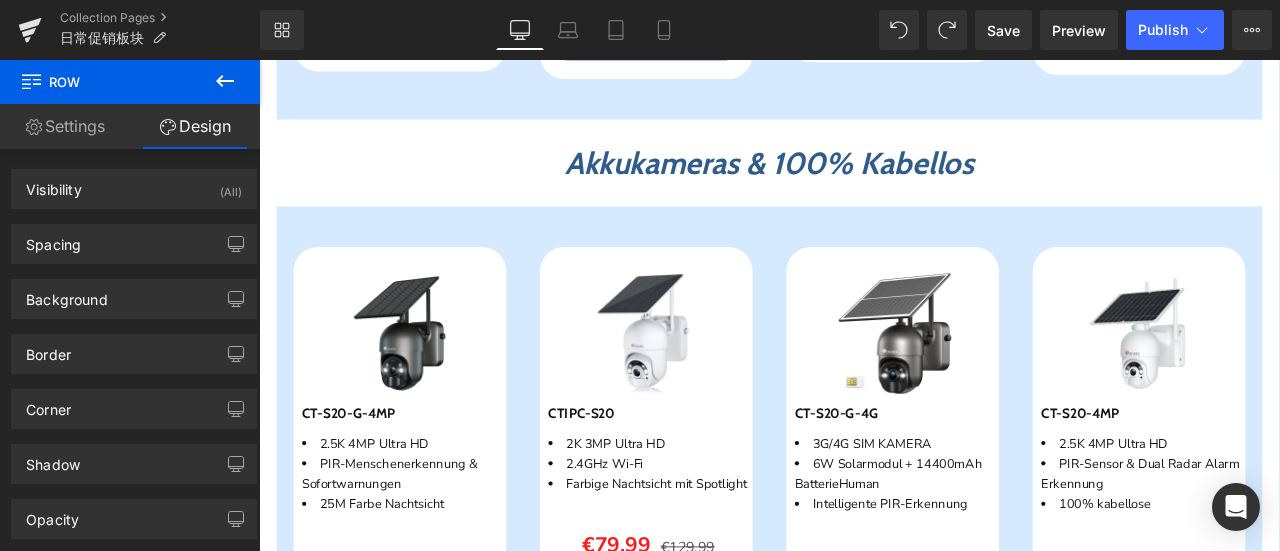 scroll, scrollTop: 3030, scrollLeft: 0, axis: vertical 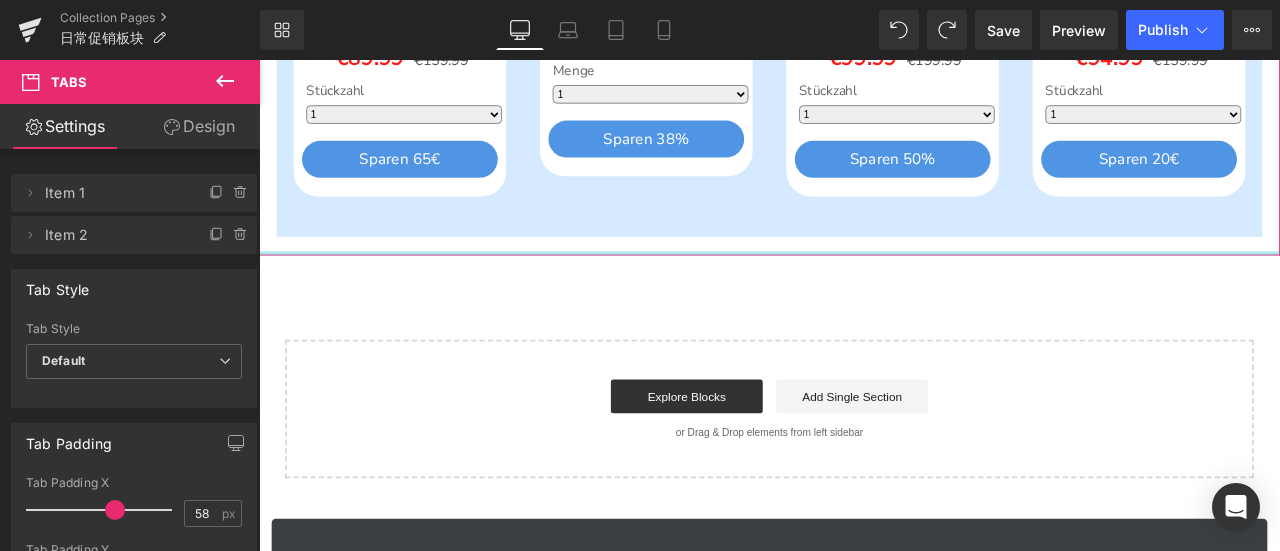 drag, startPoint x: 626, startPoint y: 331, endPoint x: 651, endPoint y: 270, distance: 65.9242 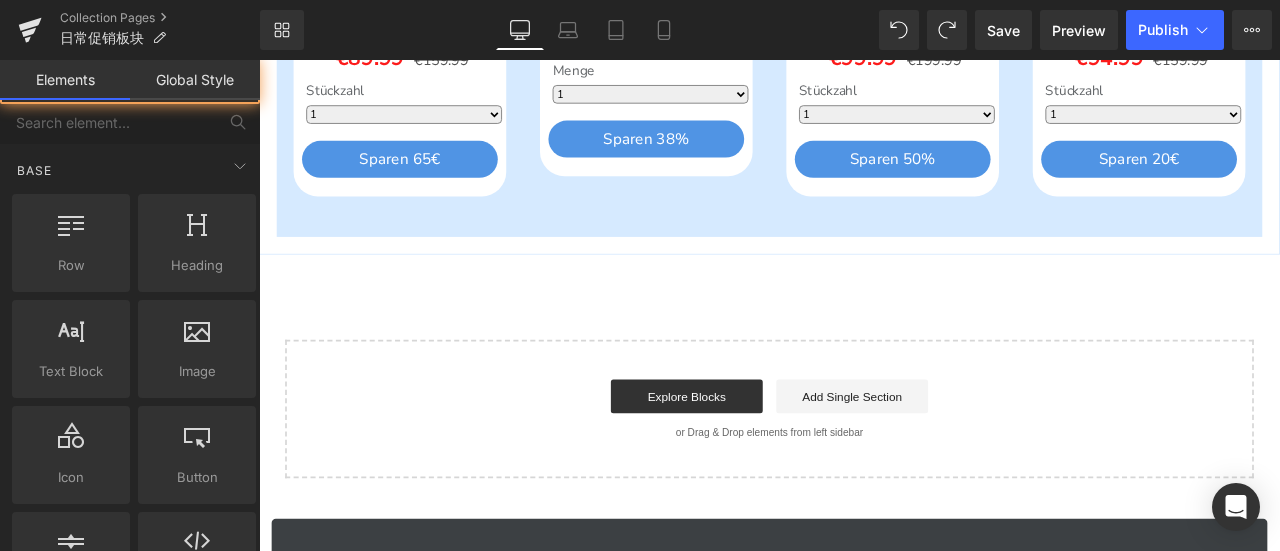 click on "Image         🎉 Jubiläums-Geschenke ab nur 40€ 🎉 Heading         Schnappen Sie sich Angebote mit bis zu 45 % Rabatt Heading         Row
Produkt
Text Block
Werbeaktion mit Gratisgeschenken
Text Block
30X Optischer Zoom Heading
Sparen
%" at bounding box center (864, -1131) 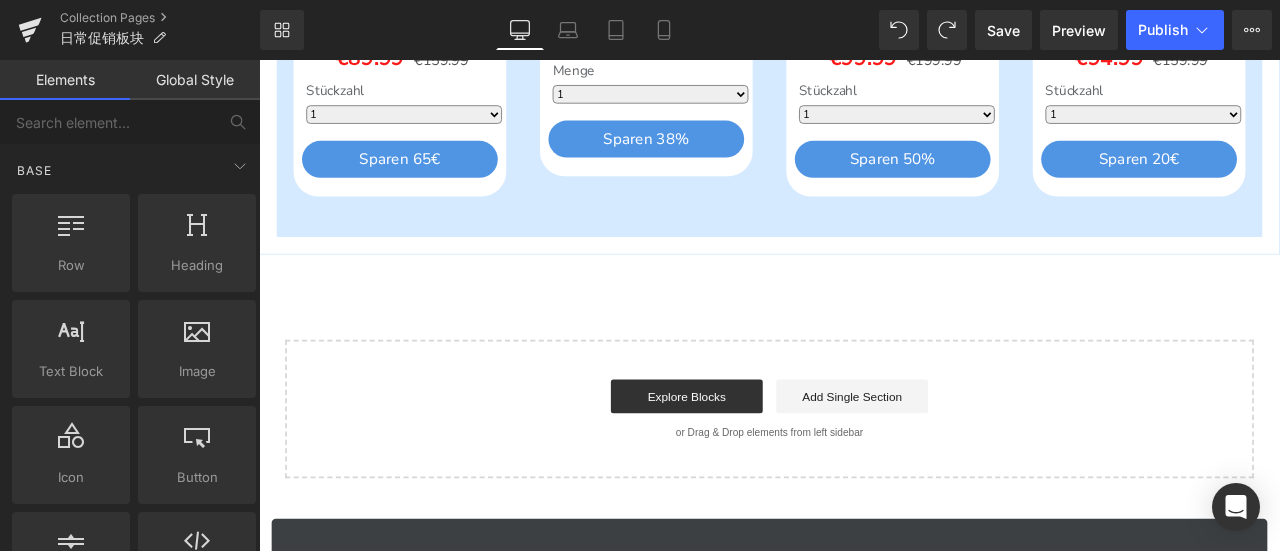 drag, startPoint x: 516, startPoint y: 306, endPoint x: 942, endPoint y: 355, distance: 428.8088 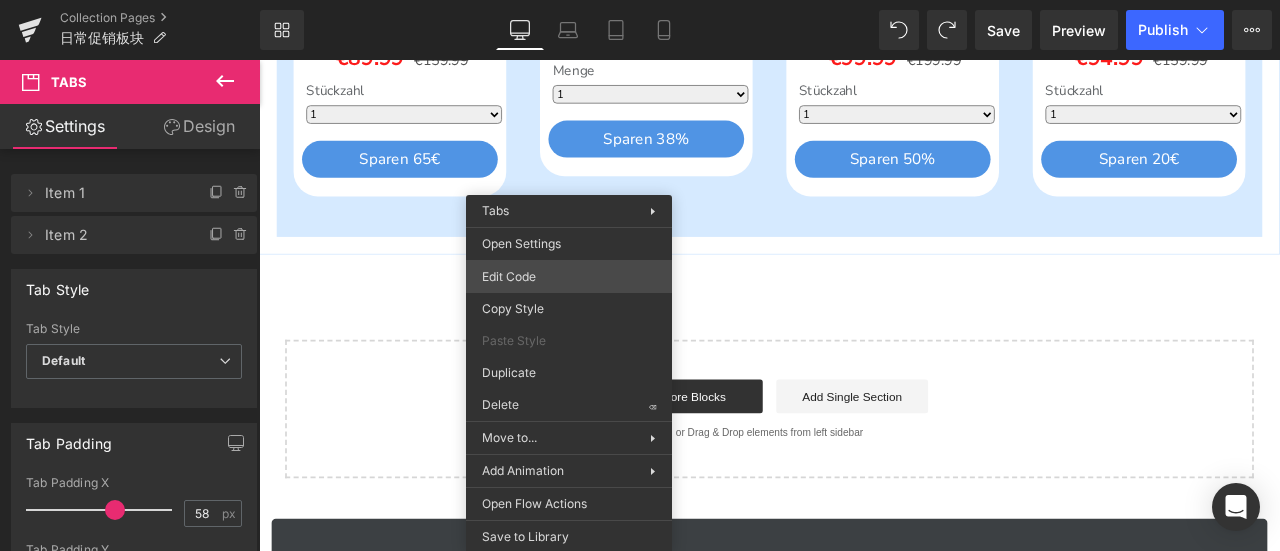 click on "You are previewing how the   will restyle your page. You can not edit Elements in Preset Preview Mode.  Collection Pages 日常促销板块 Library Desktop Desktop Laptop Tablet Mobile Save Preview Publish Scheduled View Live Page View with current Template Save Template to Library Schedule Publish  Optimize  Publish Settings Shortcuts  Your page can’t be published   You've reached the maximum number of published pages on your plan  (0/0).  You need to upgrade your plan or unpublish all your pages to get 1 publish slot.   Unpublish pages   Upgrade plan  Elements Global Style Base Row  rows, columns, layouts, div Heading  headings, titles, h1,h2,h3,h4,h5,h6 Text Block  texts, paragraphs, contents, blocks Image  images, photos, alts, uploads Icon  icons, symbols Button  button, call to action, cta Separator  separators, dividers, horizontal lines Liquid  liquid, custom code, html, javascript, css, reviews, apps, applications, embeded, iframe Banner Parallax  Hero Banner  Stack Tabs  Carousel  Pricing  List" at bounding box center (640, 0) 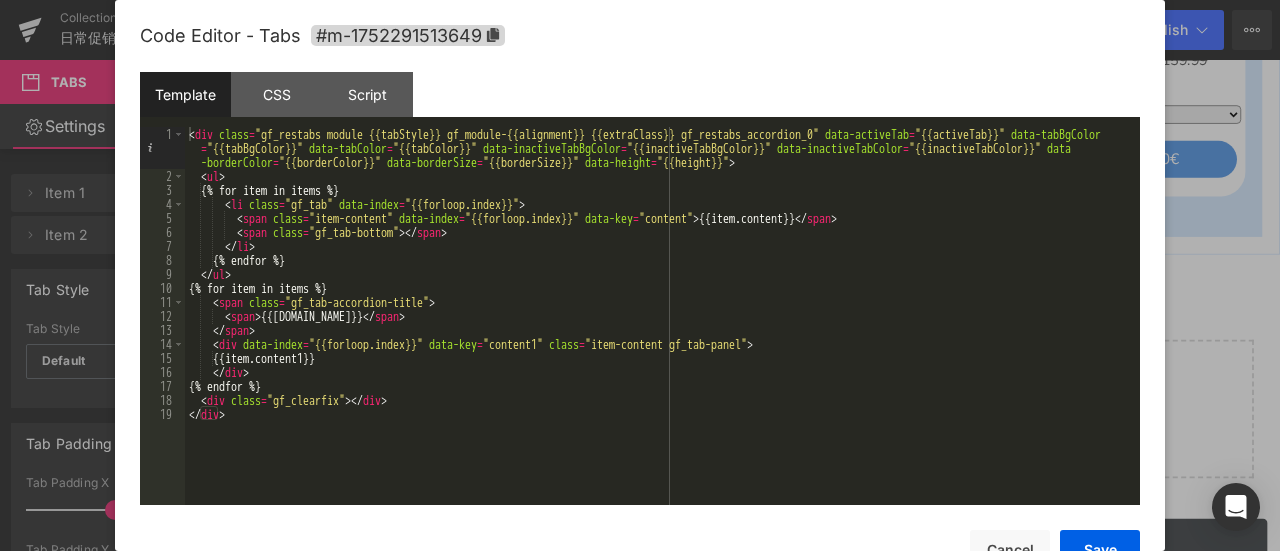 click at bounding box center (640, 275) 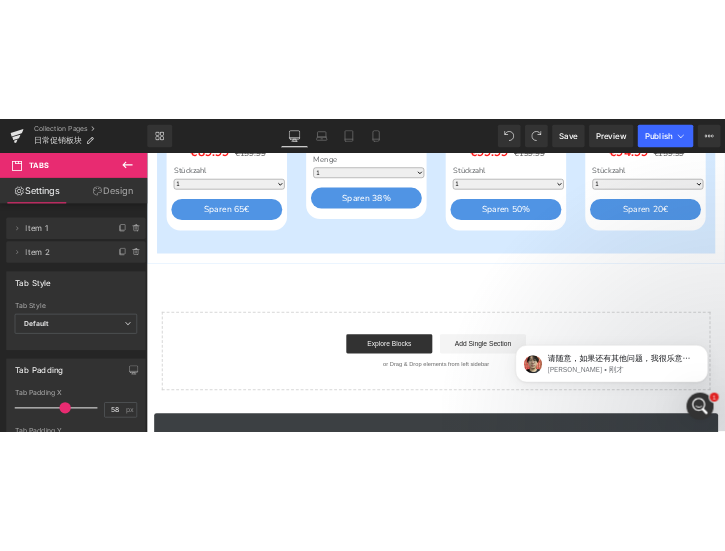 scroll, scrollTop: 0, scrollLeft: 0, axis: both 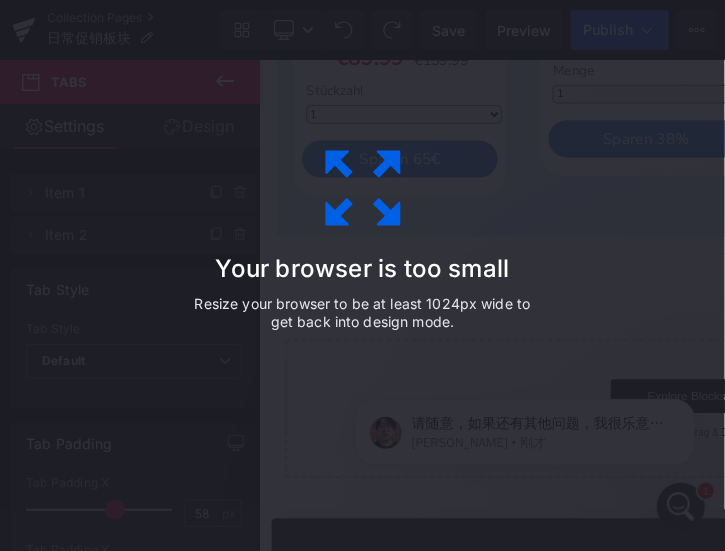 click on "Your browser is too small Resize your browser to be at least 1024px wide to get back into design mode." at bounding box center [363, 276] 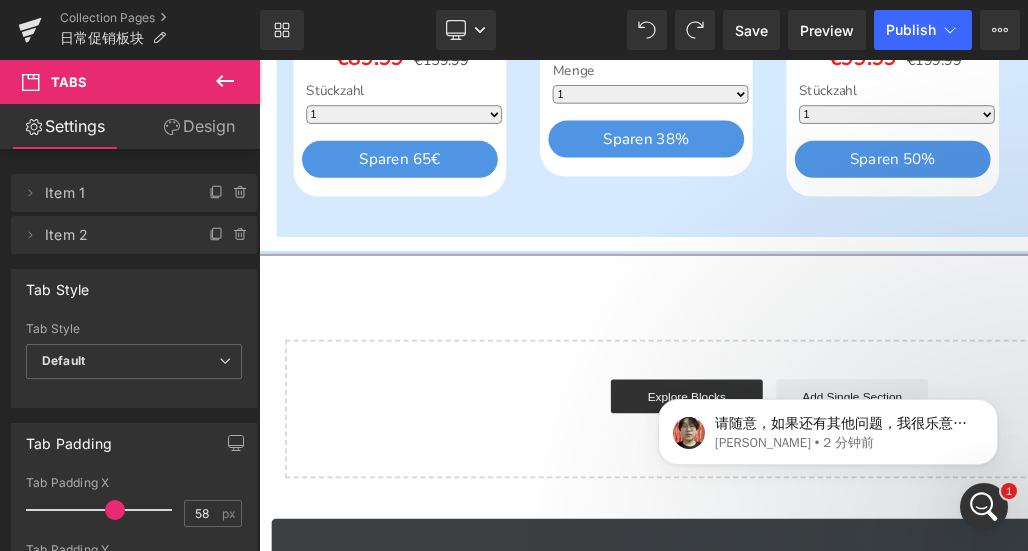 click at bounding box center [864, 289] 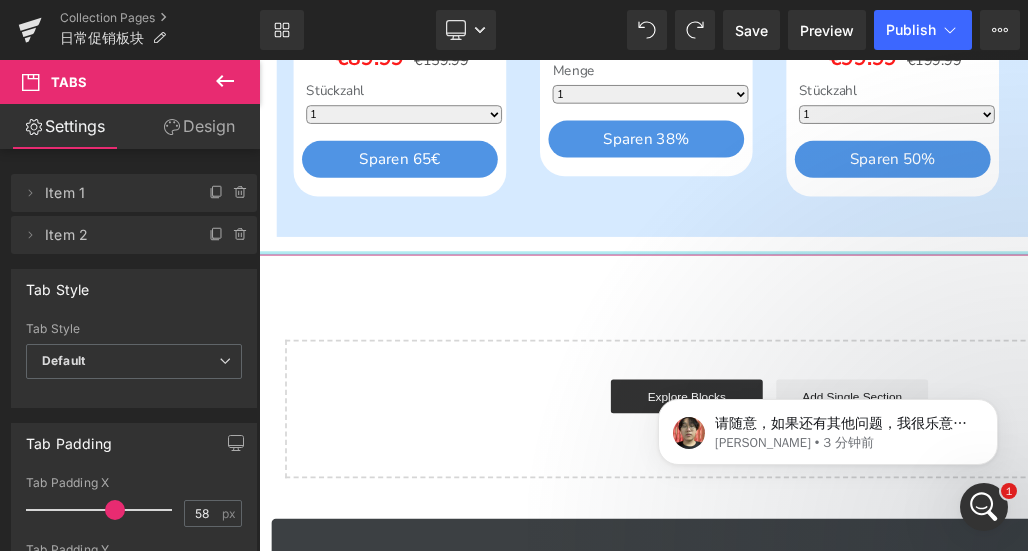 click at bounding box center (864, 289) 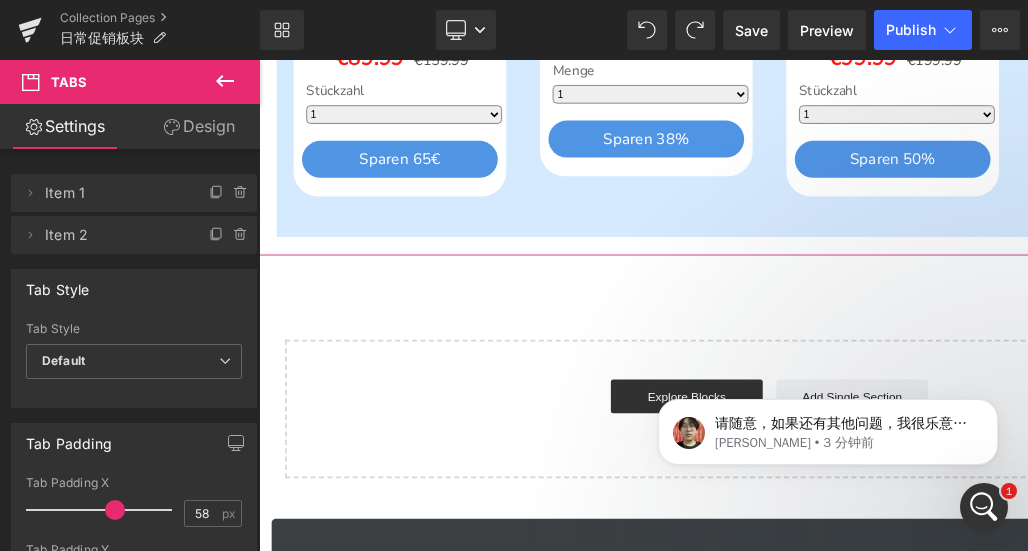 click at bounding box center [864, 289] 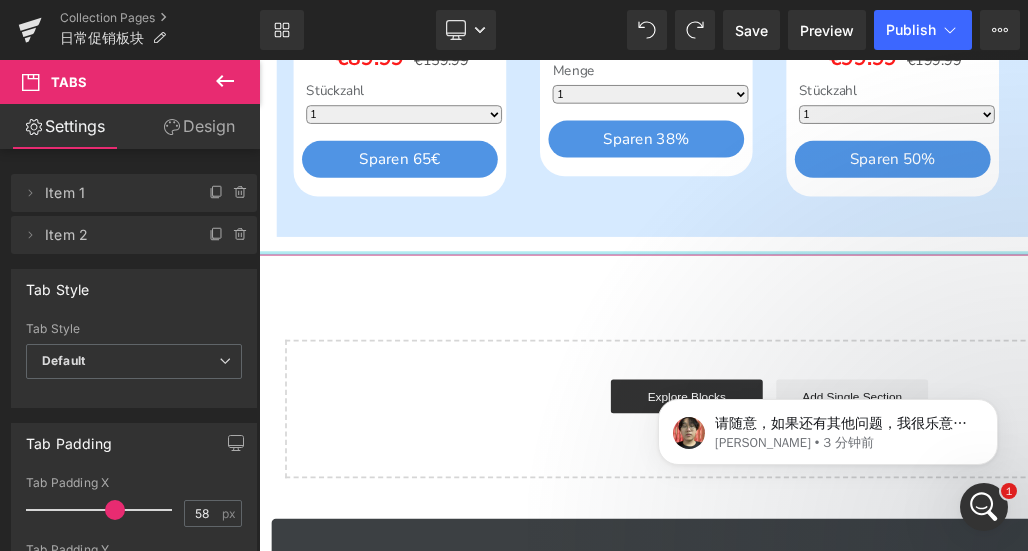 click at bounding box center [864, 289] 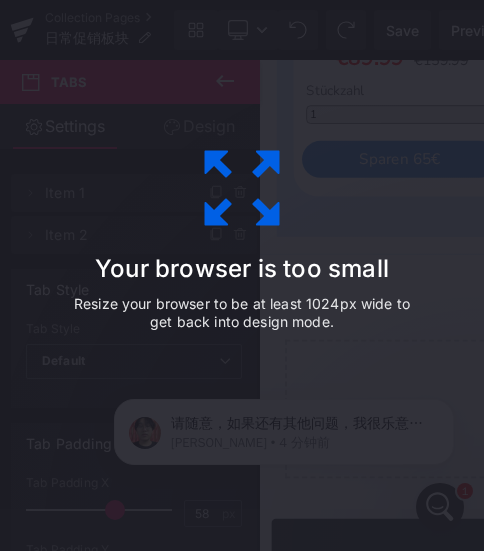 click on "Your browser is too small Resize your browser to be at least 1024px wide to get back into design mode." at bounding box center [242, 276] 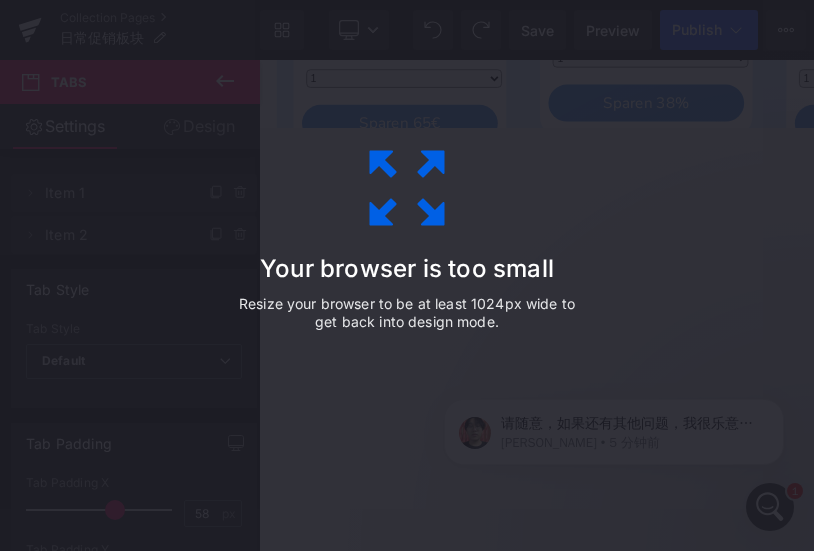 click on "Your browser is too small Resize your browser to be at least 1024px wide to get back into design mode." at bounding box center [407, 275] 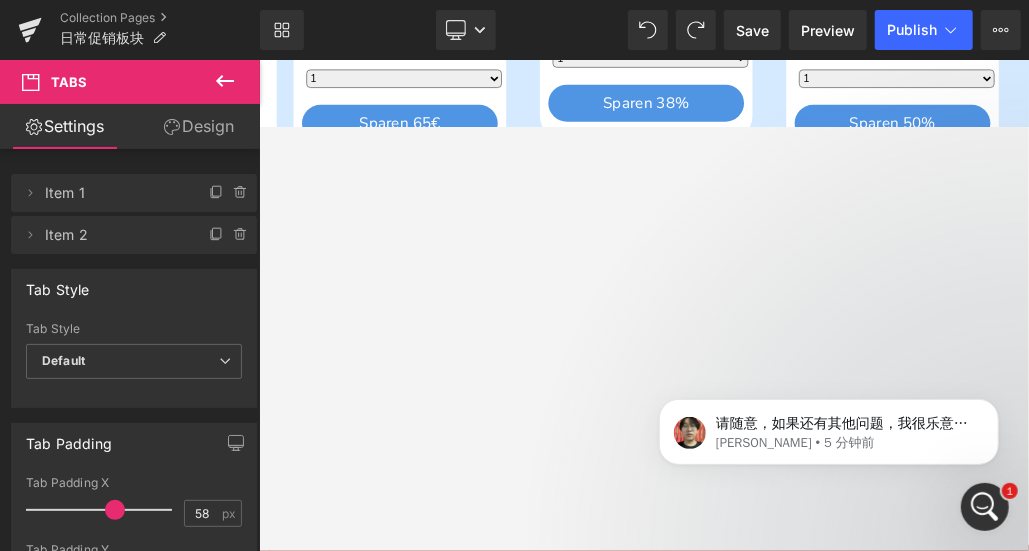 click at bounding box center [644, 305] 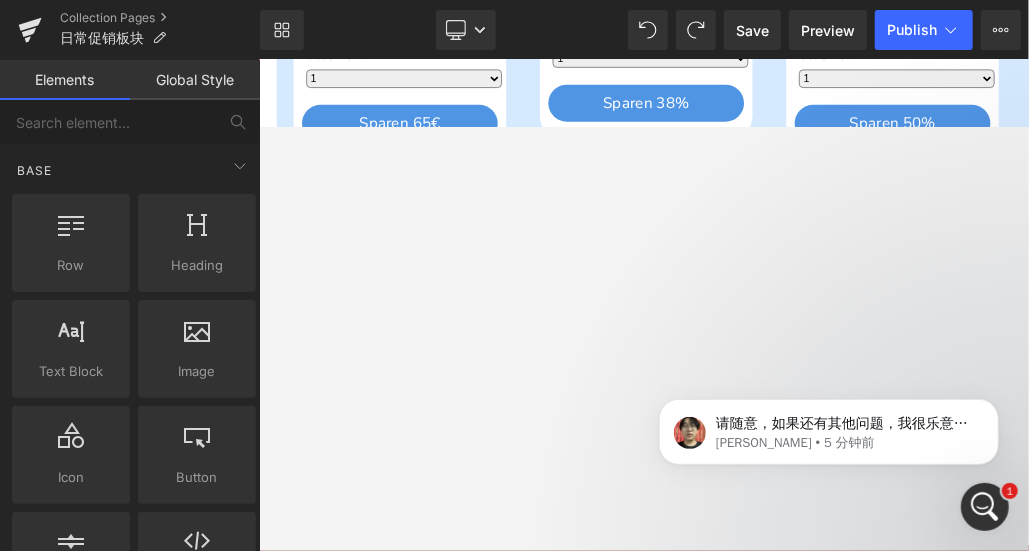 click on "Sparen
44
%
(P) Image
CT-S20-G-4MP
(P) SKU
2.5K 4MP Ultra HD PIR-Menschenerkennung & Sofortwarnungen 25M Farbe Nachtsicht
Text Block
€89.99
€159.99
(P) Price
Stückzahl 1 2" at bounding box center (863, -85) 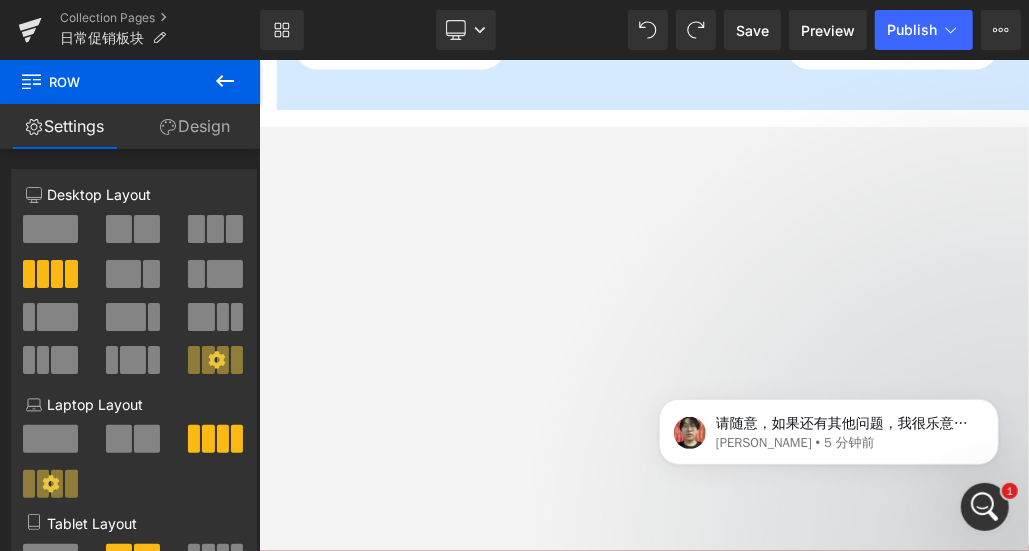 scroll, scrollTop: 3130, scrollLeft: 0, axis: vertical 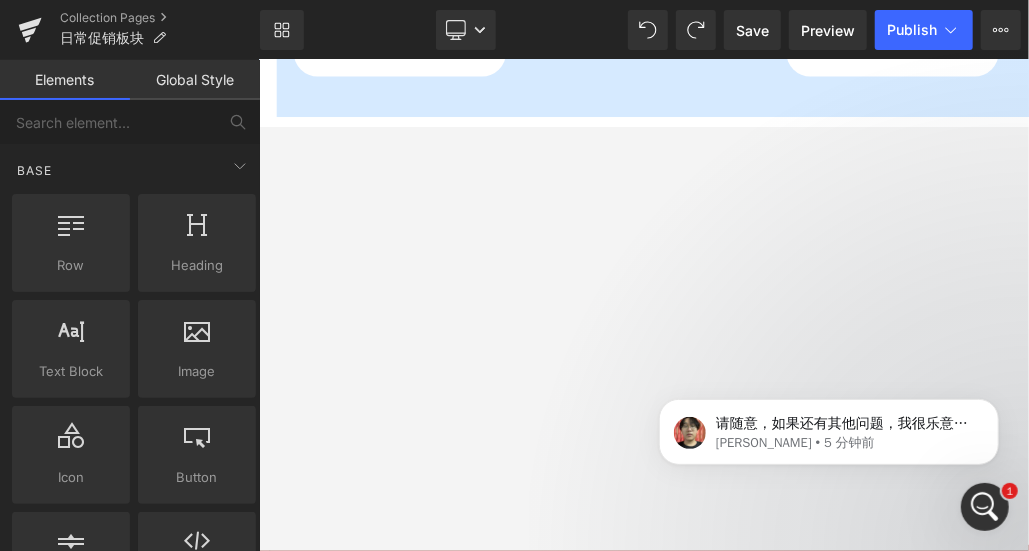 click at bounding box center [644, 305] 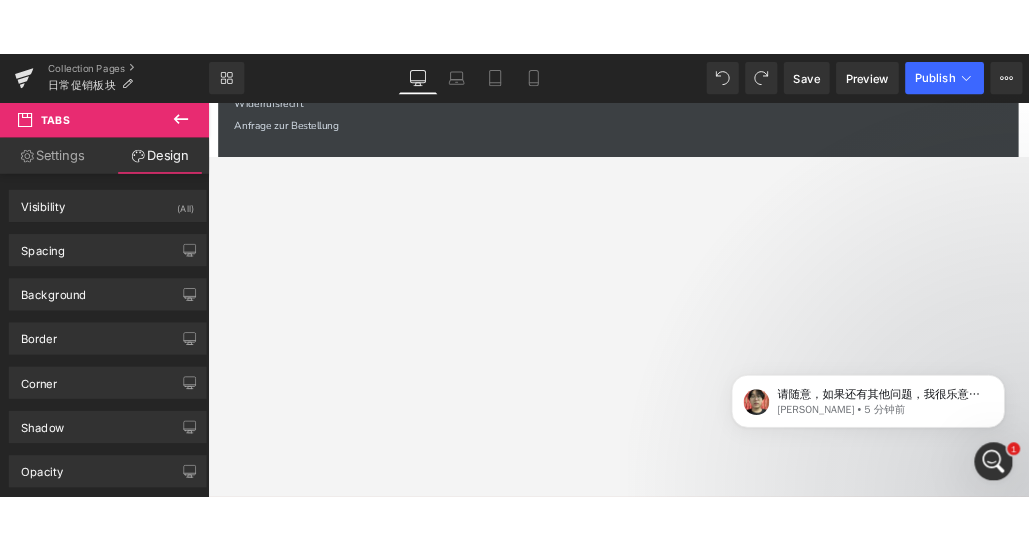 scroll, scrollTop: 4098, scrollLeft: 0, axis: vertical 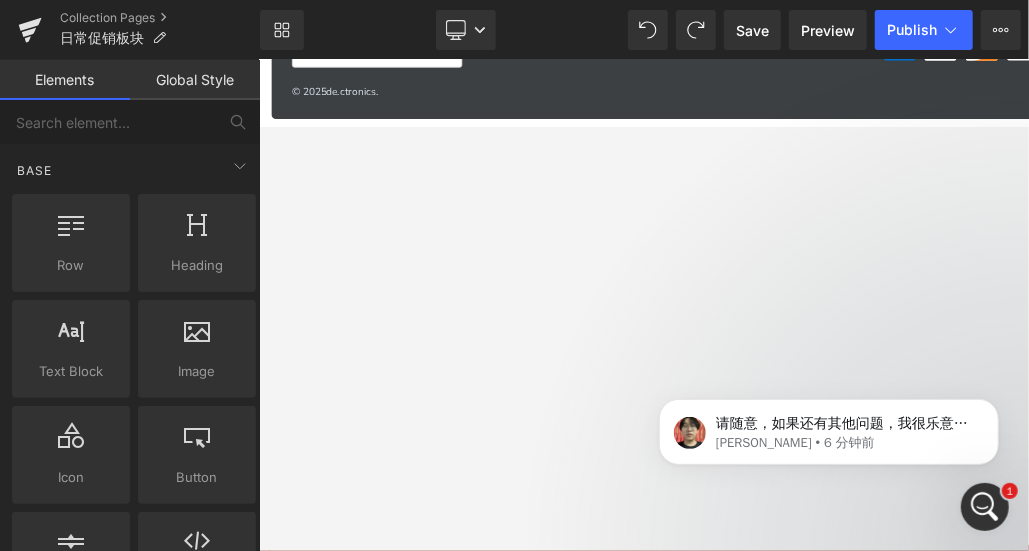 click at bounding box center (644, 305) 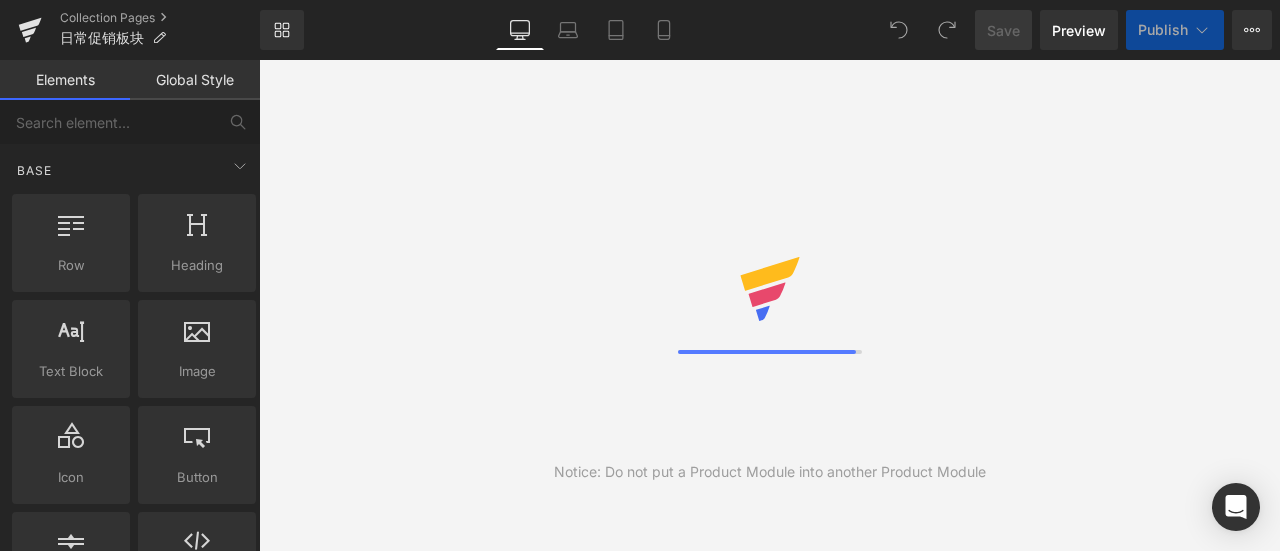 scroll, scrollTop: 0, scrollLeft: 0, axis: both 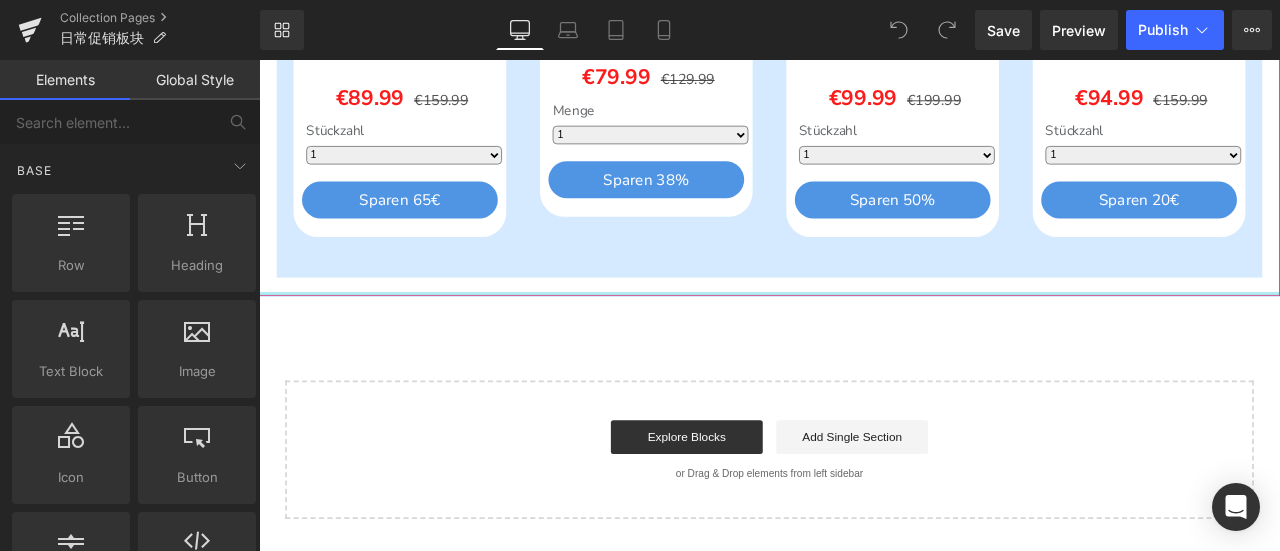 click at bounding box center (864, 337) 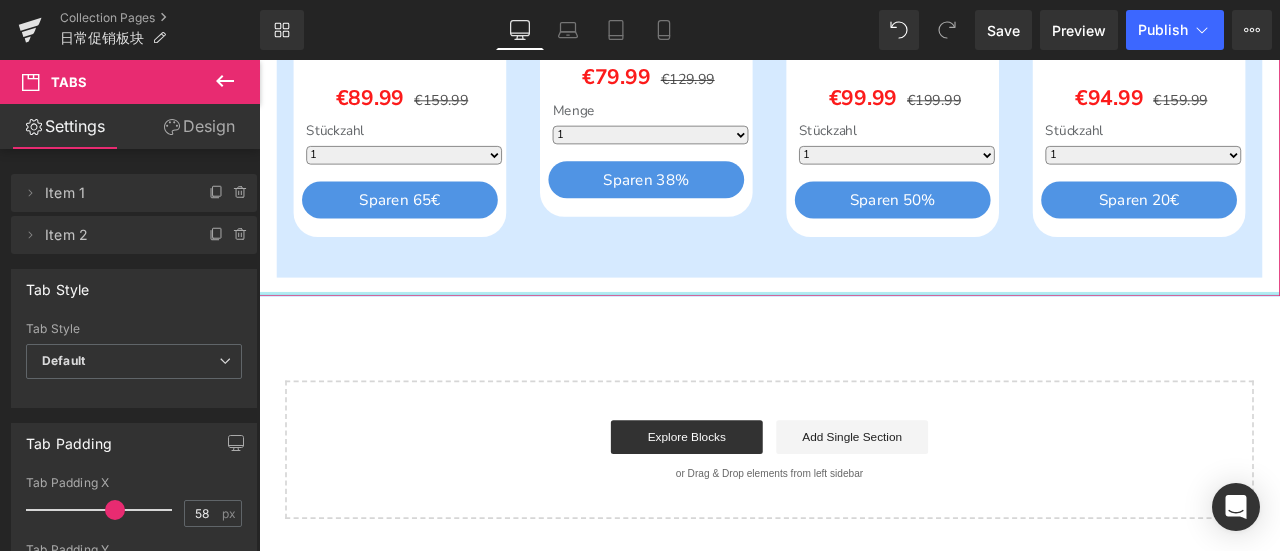 click at bounding box center [864, 337] 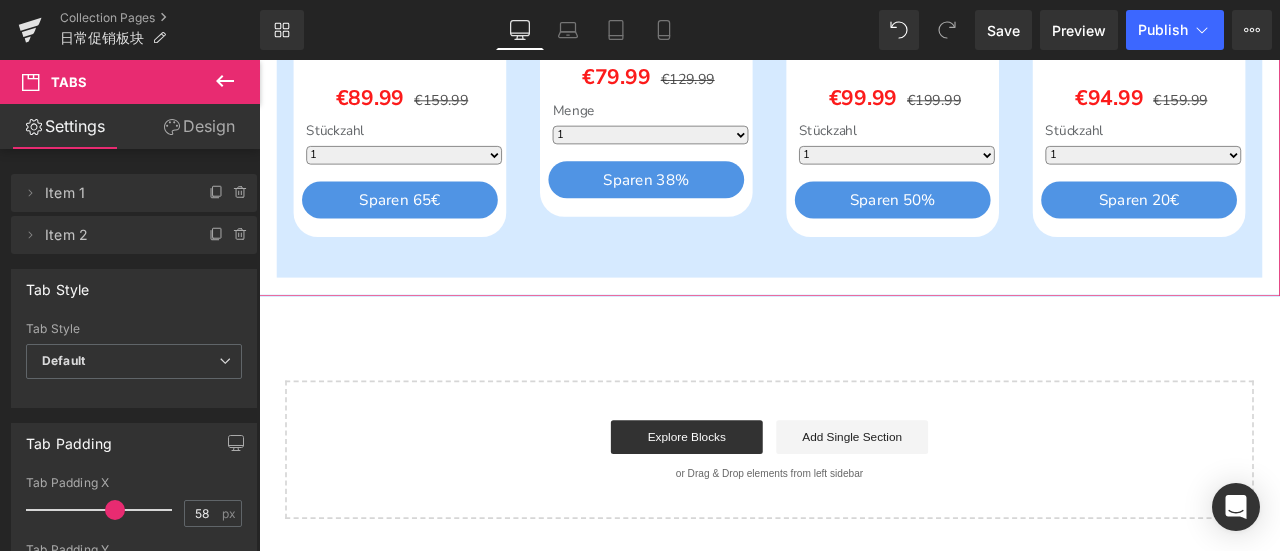 click on "Design" at bounding box center [199, 126] 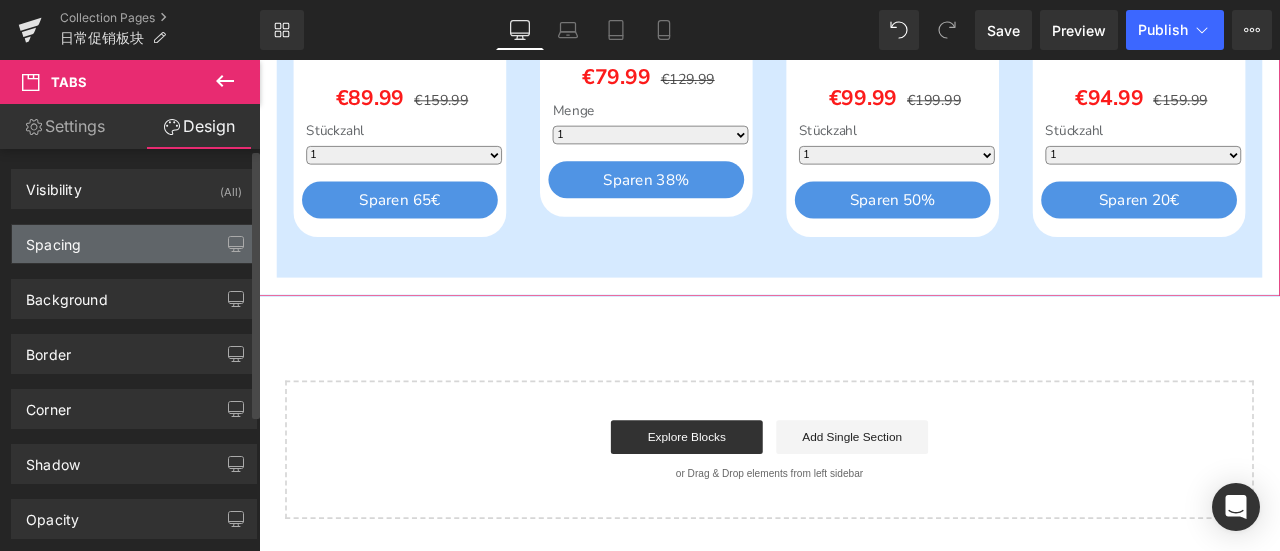 click on "Spacing" at bounding box center [134, 244] 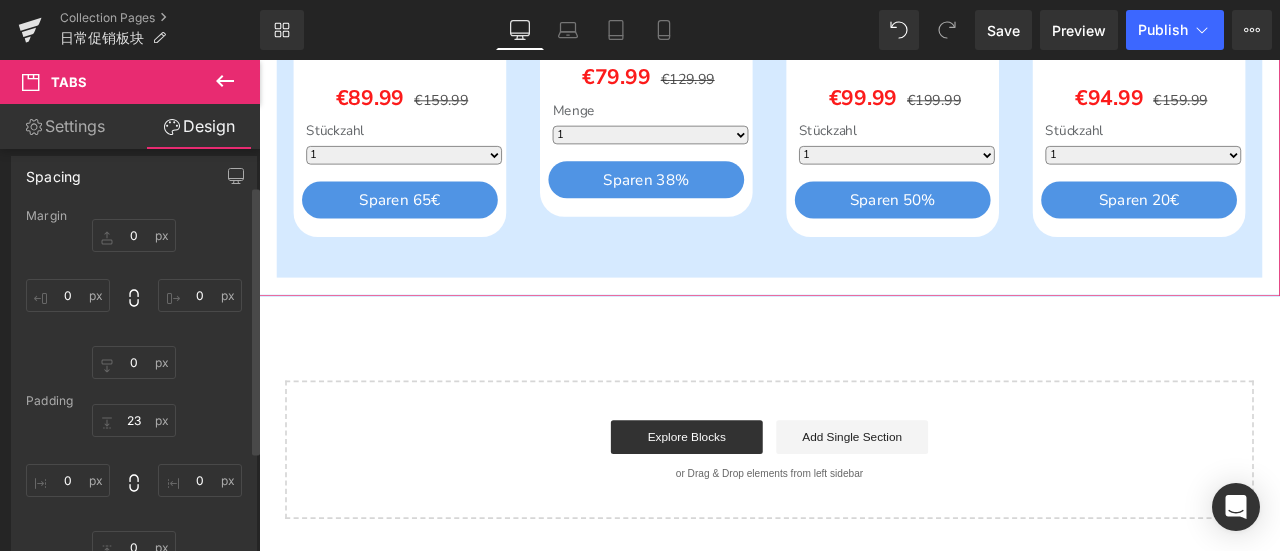 scroll, scrollTop: 100, scrollLeft: 0, axis: vertical 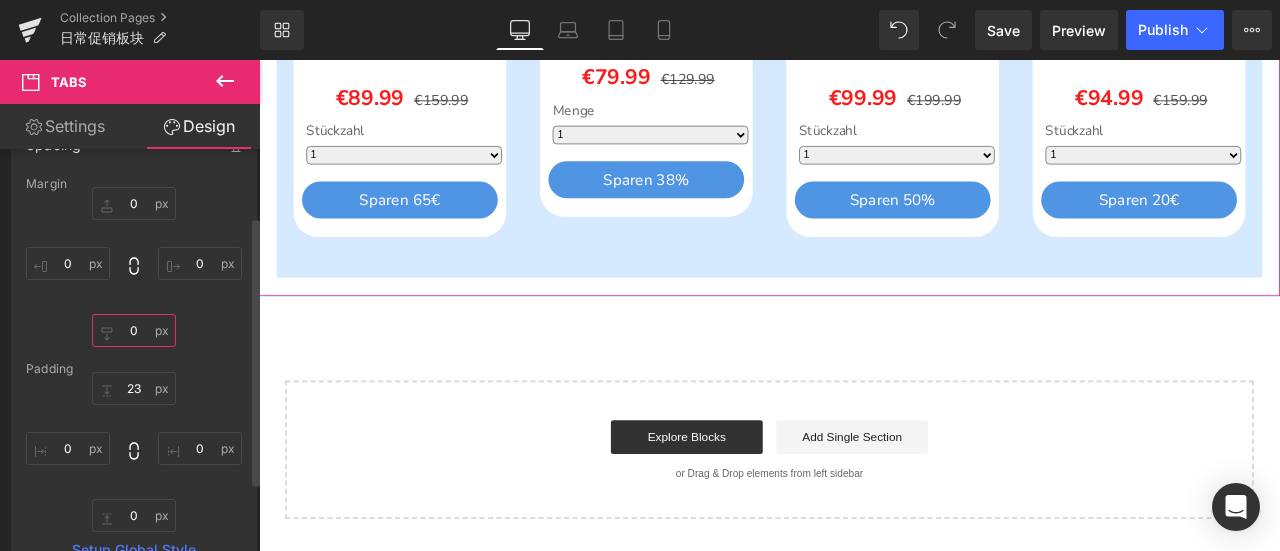 click on "0" at bounding box center [134, 330] 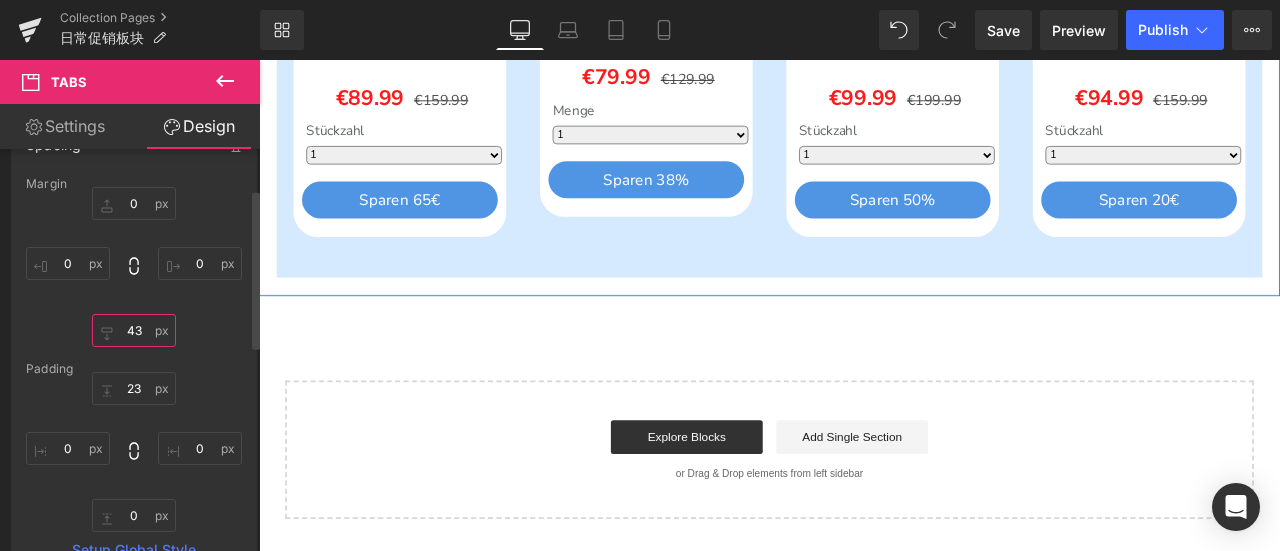 type on "432" 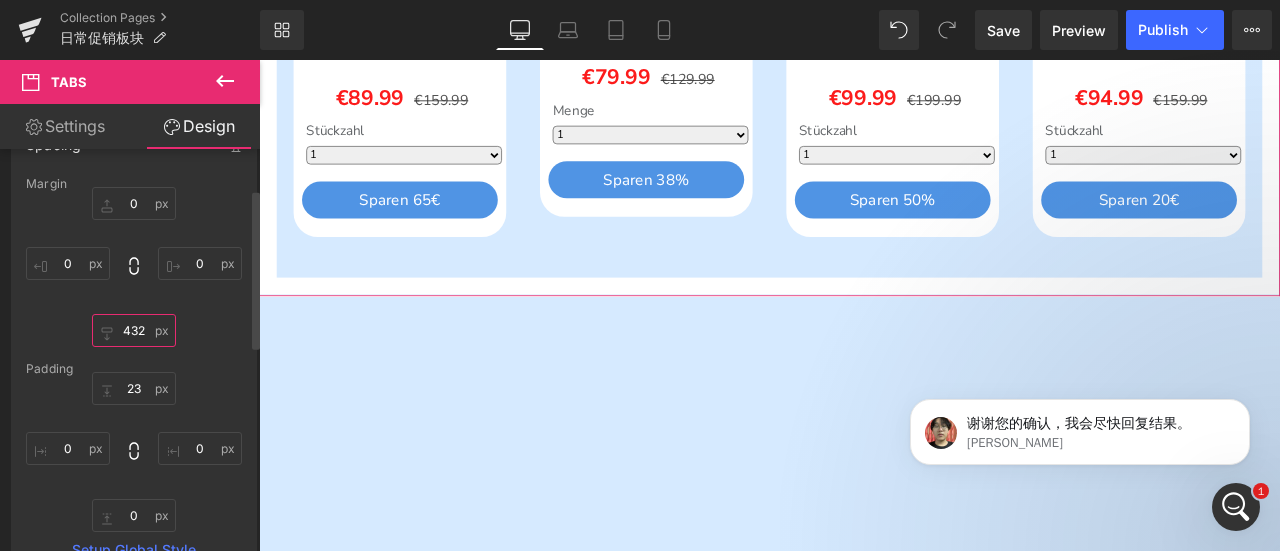 scroll, scrollTop: 0, scrollLeft: 0, axis: both 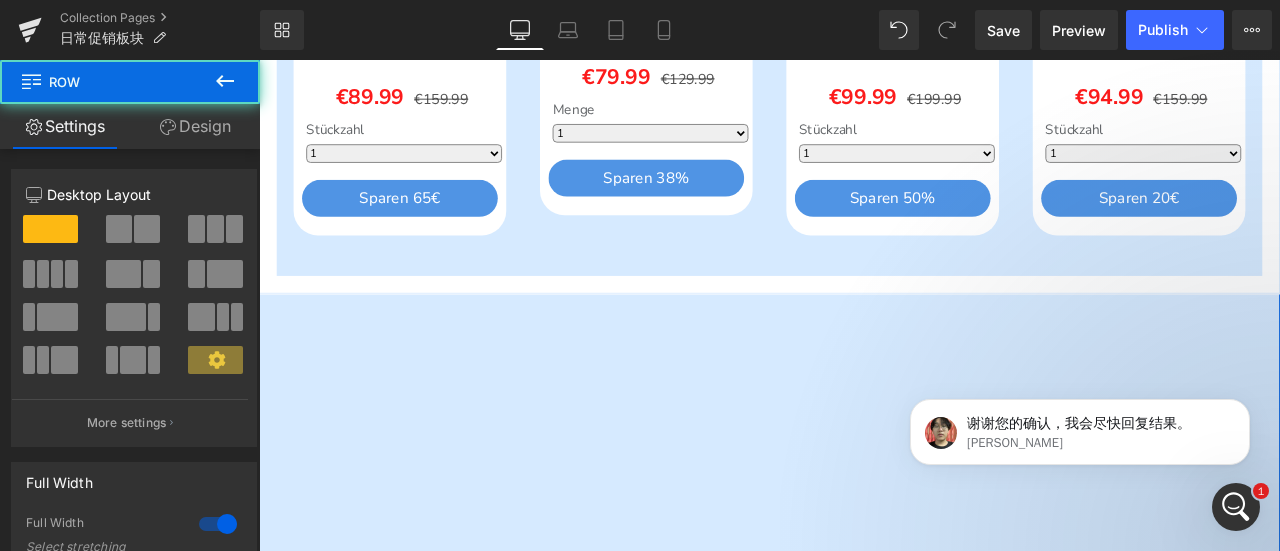 click on "Produkt
Text Block
Werbeaktion mit Gratisgeschenken
Text Block
30X Optischer Zoom Heading
Sparen
27
%
(P) Image" at bounding box center [864, -646] 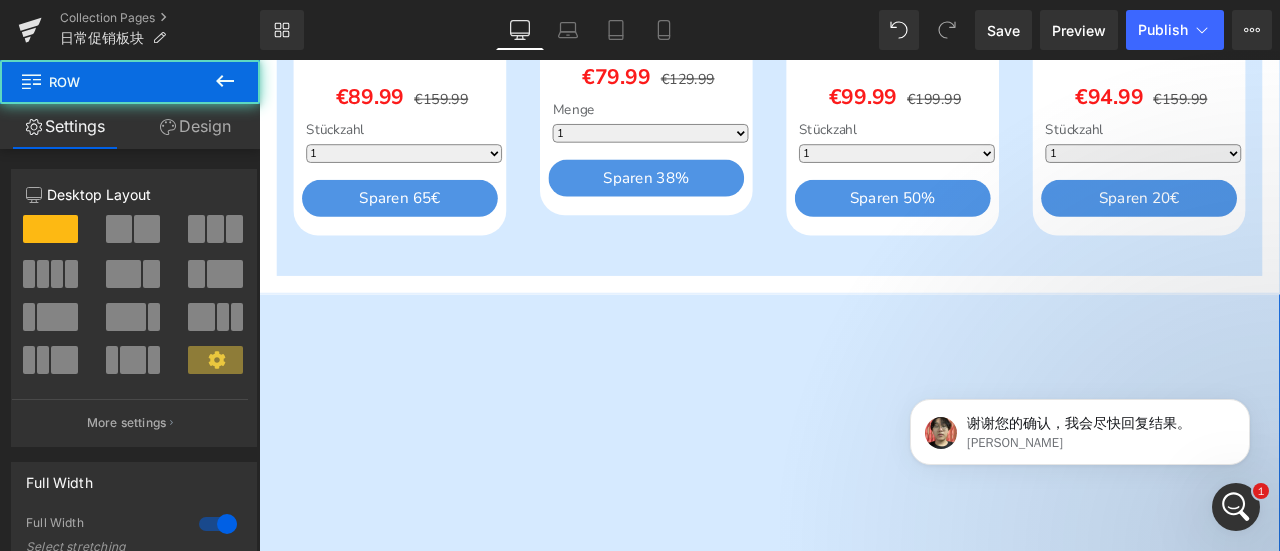 click on "Produkt
Text Block
Werbeaktion mit Gratisgeschenken
Text Block
30X Optischer Zoom Heading
Sparen
27
%
(P) Image" at bounding box center [864, -646] 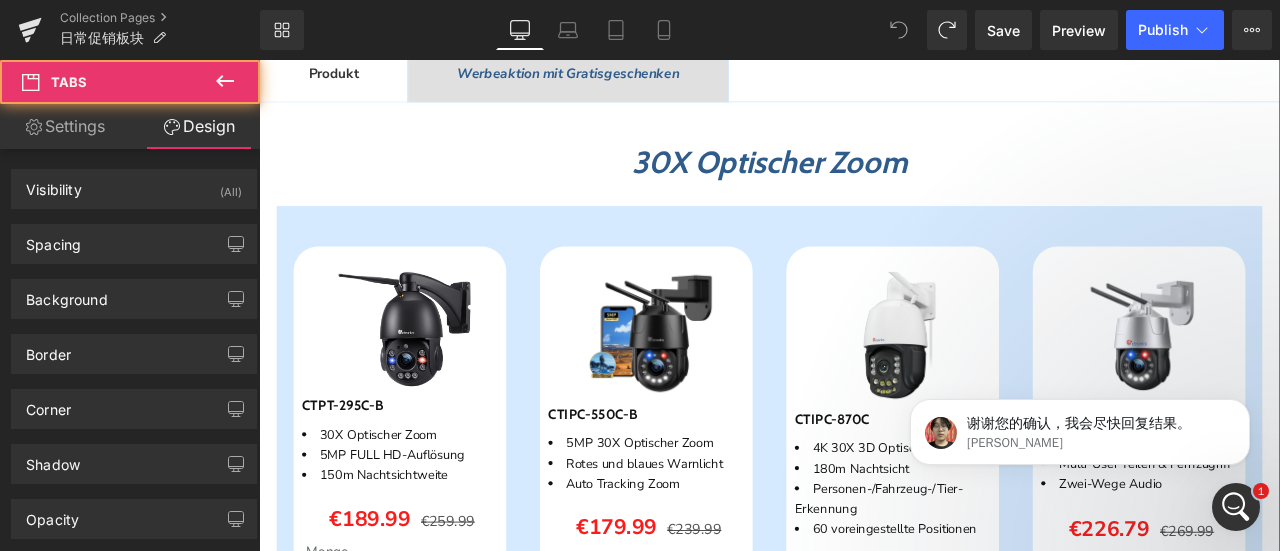 scroll, scrollTop: 694, scrollLeft: 0, axis: vertical 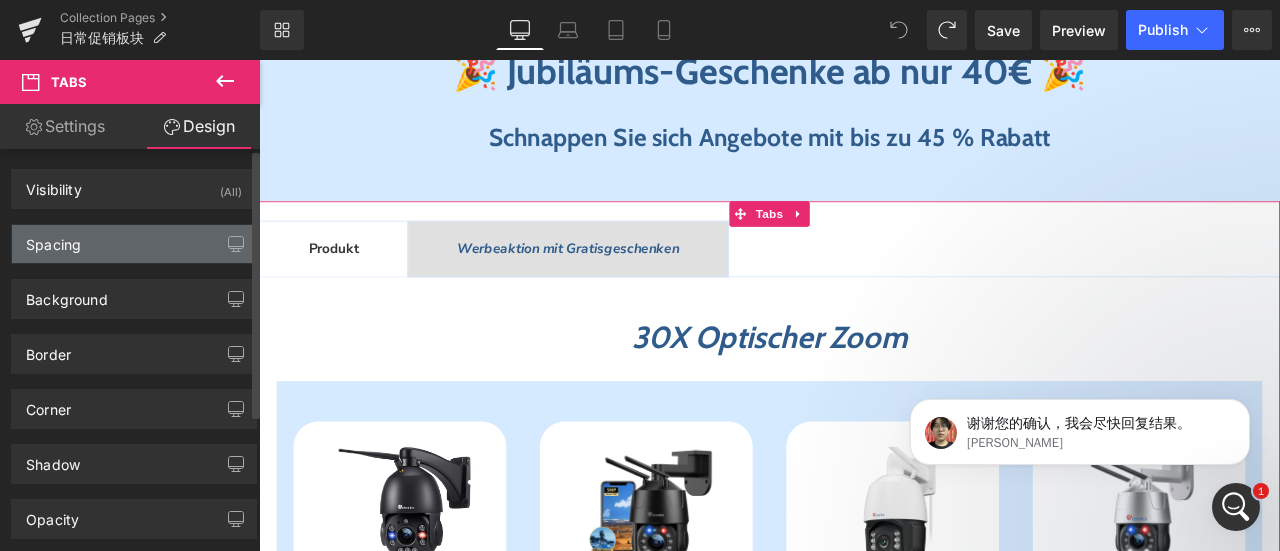 click on "Spacing" at bounding box center (134, 244) 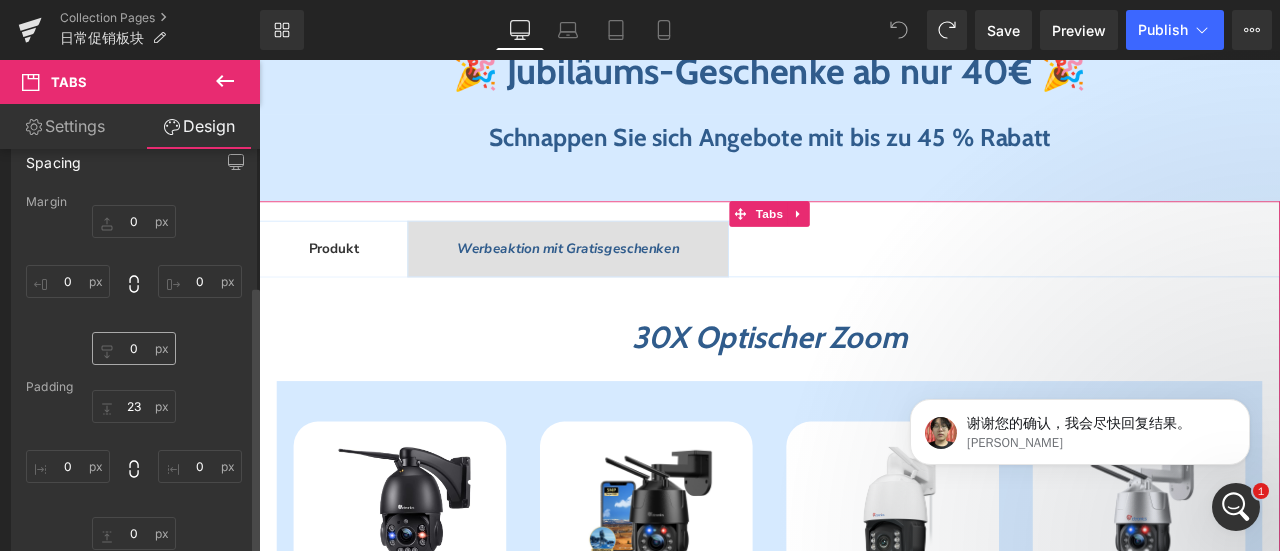 scroll, scrollTop: 300, scrollLeft: 0, axis: vertical 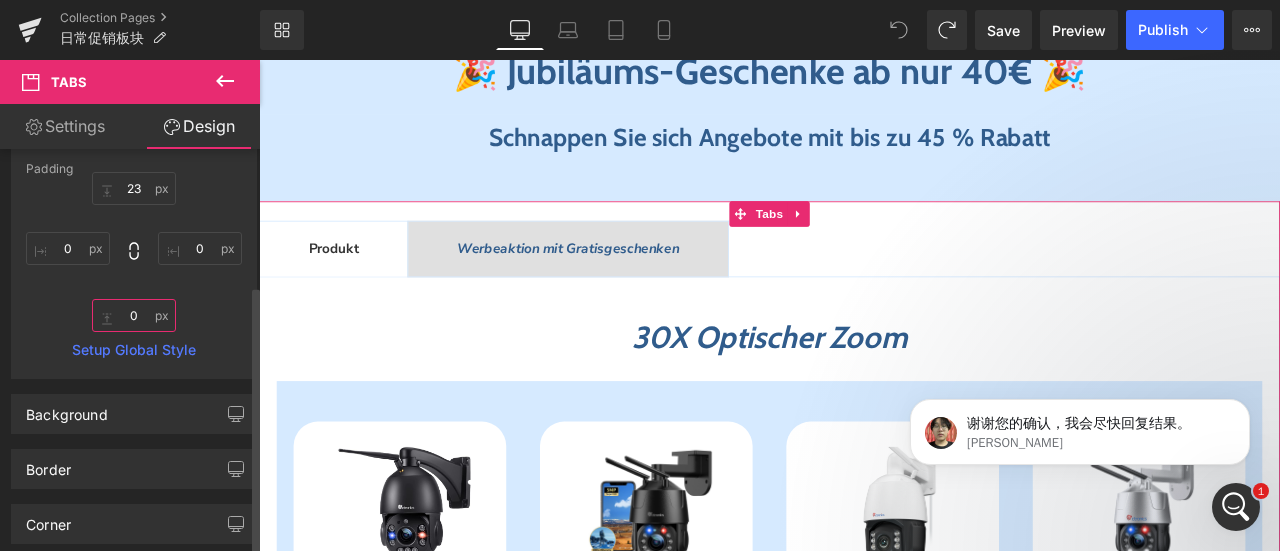 click on "0" at bounding box center [134, 315] 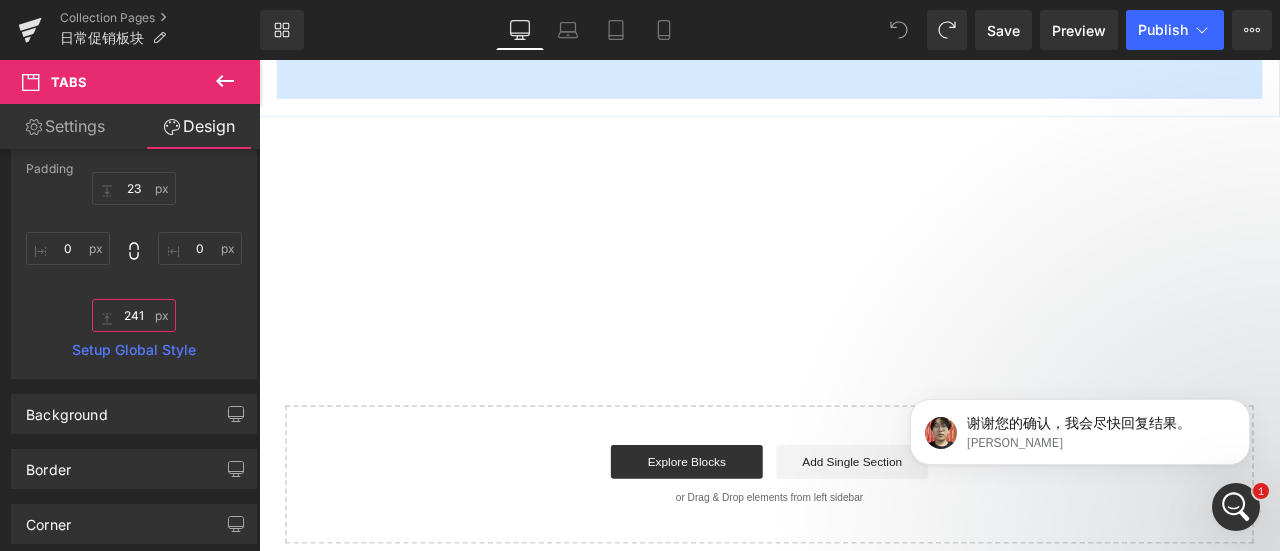 scroll, scrollTop: 2994, scrollLeft: 0, axis: vertical 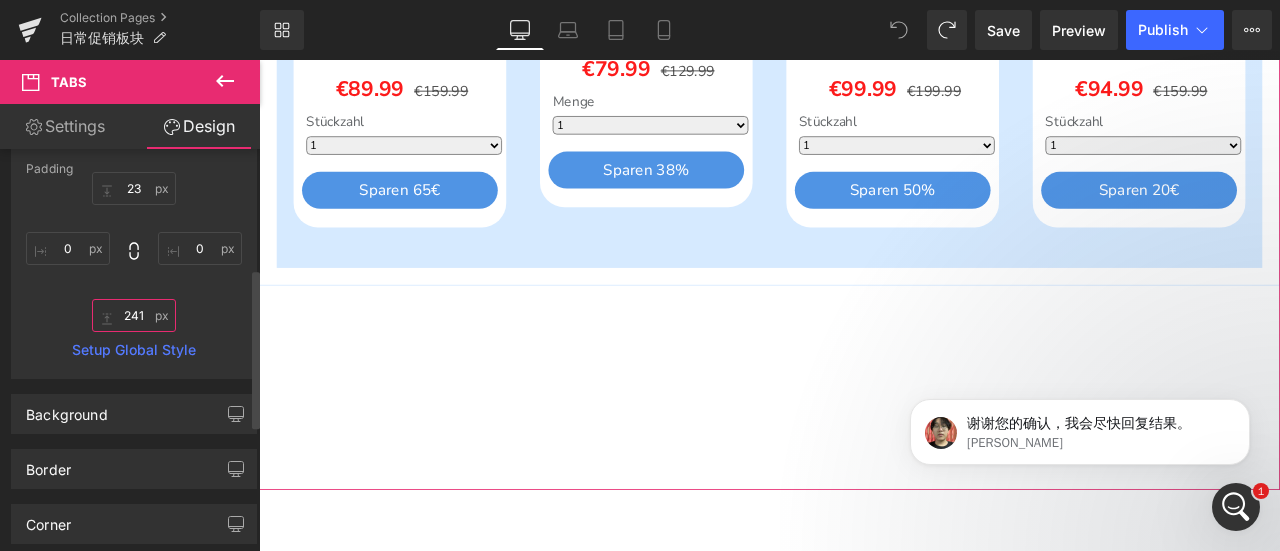 click on "241" at bounding box center (134, 315) 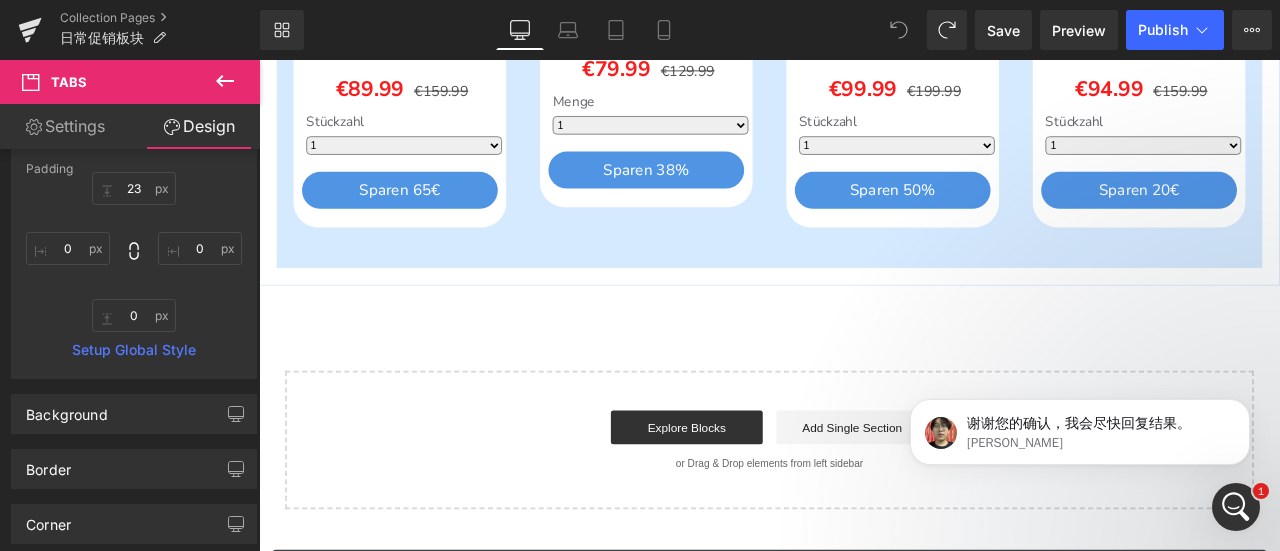 click on "Image         🎉 Jubiläums-Geschenke ab nur 40€ 🎉 Heading         Schnappen Sie sich Angebote mit bis zu 45 % Rabatt Heading         Row
Produkt
Text Block
Werbeaktion mit Gratisgeschenken
Text Block
30X Optischer Zoom Heading
Sparen
%" at bounding box center (864, -1095) 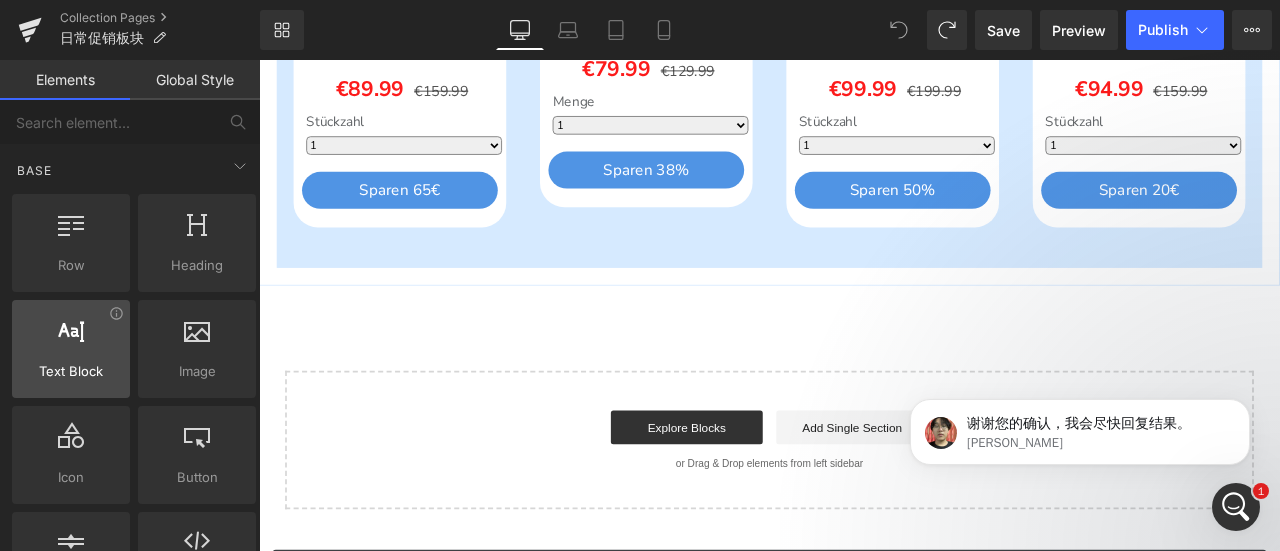 scroll, scrollTop: 400, scrollLeft: 0, axis: vertical 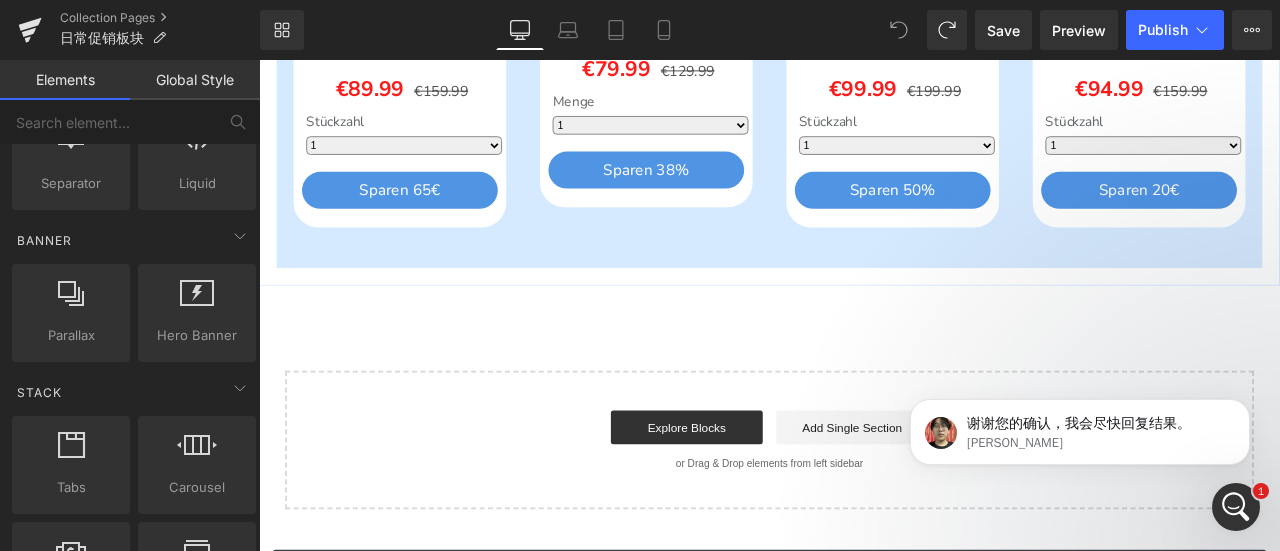 drag, startPoint x: 404, startPoint y: 331, endPoint x: 361, endPoint y: 373, distance: 60.108234 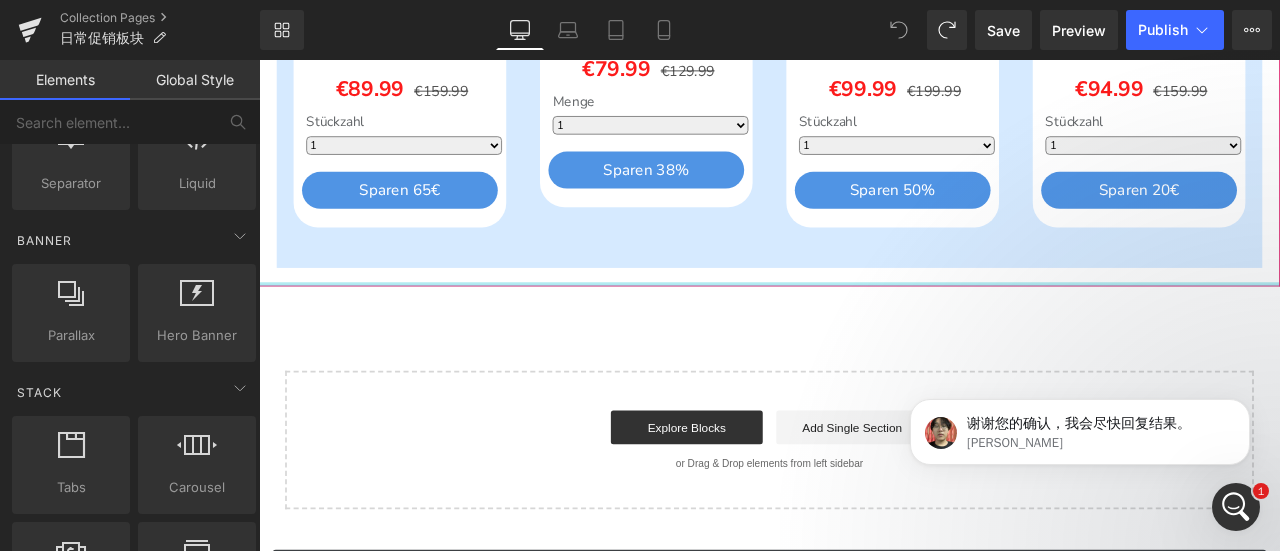 click at bounding box center (864, 325) 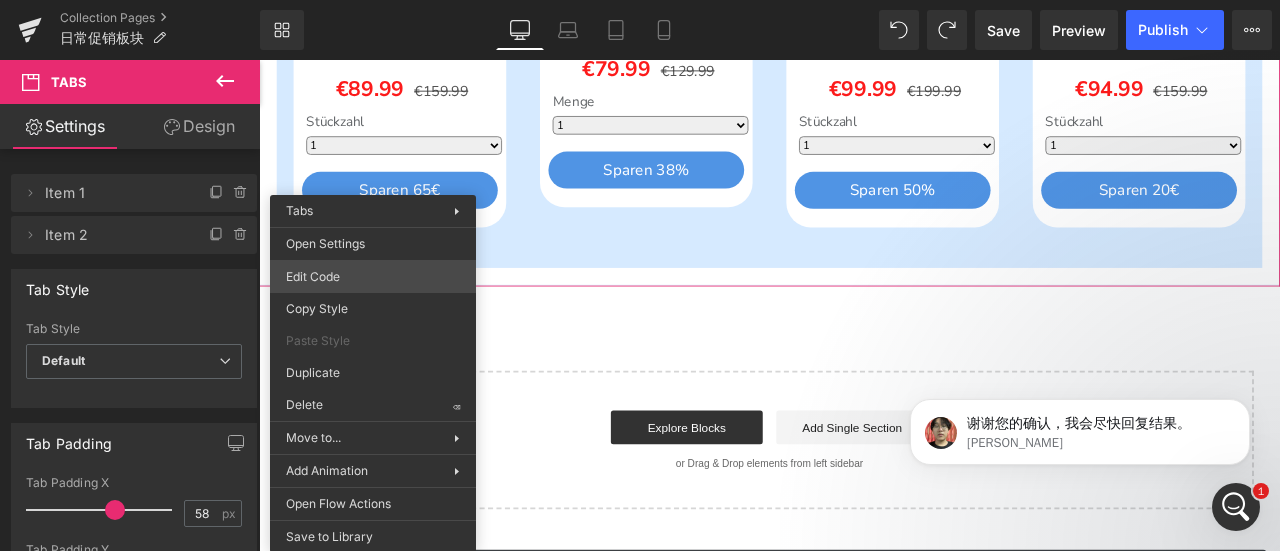 click on "You are previewing how the   will restyle your page. You can not edit Elements in Preset Preview Mode.  Collection Pages 日常促销板块 Library Desktop Desktop Laptop Tablet Mobile Save Preview Publish Scheduled View Live Page View with current Template Save Template to Library Schedule Publish  Optimize  Publish Settings Shortcuts  Your page can’t be published   You've reached the maximum number of published pages on your plan  (0/0).  You need to upgrade your plan or unpublish all your pages to get 1 publish slot.   Unpublish pages   Upgrade plan  Elements Global Style Base Row  rows, columns, layouts, div Heading  headings, titles, h1,h2,h3,h4,h5,h6 Text Block  texts, paragraphs, contents, blocks Image  images, photos, alts, uploads Icon  icons, symbols Button  button, call to action, cta Separator  separators, dividers, horizontal lines Liquid  liquid, custom code, html, javascript, css, reviews, apps, applications, embeded, iframe Banner Parallax  Hero Banner  Stack Tabs  Carousel  Pricing  List" at bounding box center [640, 0] 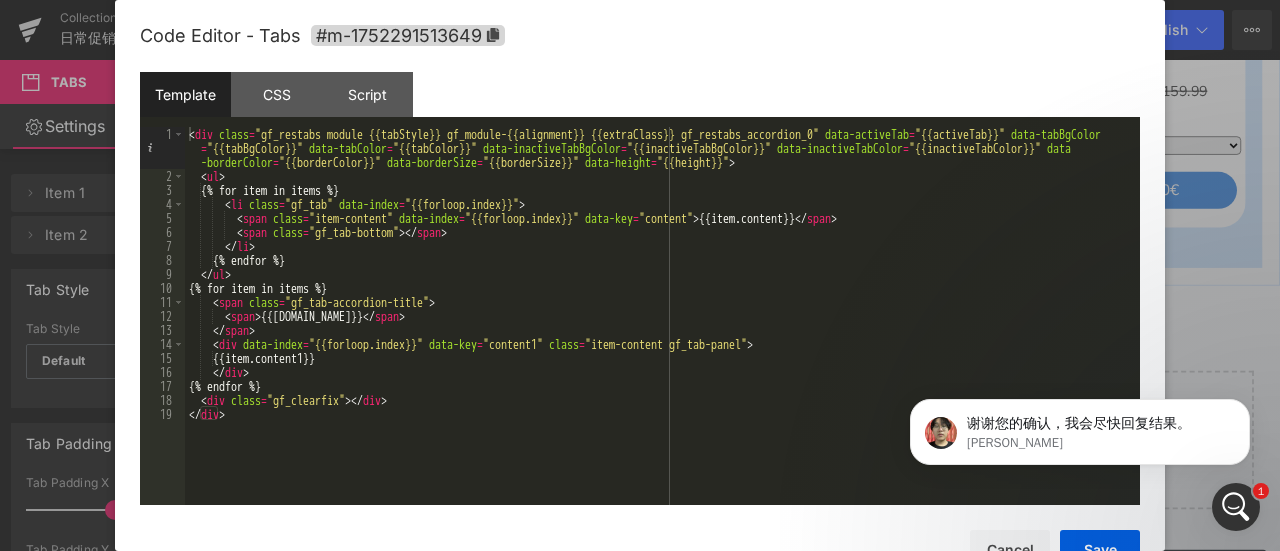 click on "< div   class = "gf_restabs module {{tabStyle}} gf_module-{{alignment}} {{extraClass}} gf_restabs_accordion_0"   data-activeTab = "{{activeTab}}"   data-tabBgColor    = "{{tabBgColor}}"   data-tabColor = "{{tabColor}}"   data-inactiveTabBgColor = "{{inactiveTabBgColor}}"   data-inactiveTabColor = "{{inactiveTabColor}}"   data    -borderColor = "{{borderColor}}"   data-borderSize = "{{borderSize}}"   data-height = "{{height}}" >    < ul >      {% for item in items %}          < li   class = "gf_tab"   data-index = "{{forloop.index}}" >             < span   class = "item-content"   data-index = "{{forloop.index}}"   data-key = "content" > {{item.content}} </ span >             < span   class = "gf_tab-bottom" > </ span >          </ li >         {% endfor %}    </ ul >   {% for item in items %}       < span   class = "gf_tab-accordion-title" >          < span > {{[DOMAIN_NAME]}} </ span >       </ span >       < div   data-index = "{{forloop.index}}"   data-key = "content1"   class = "item-content gf_tab-panel"" at bounding box center (662, 344) 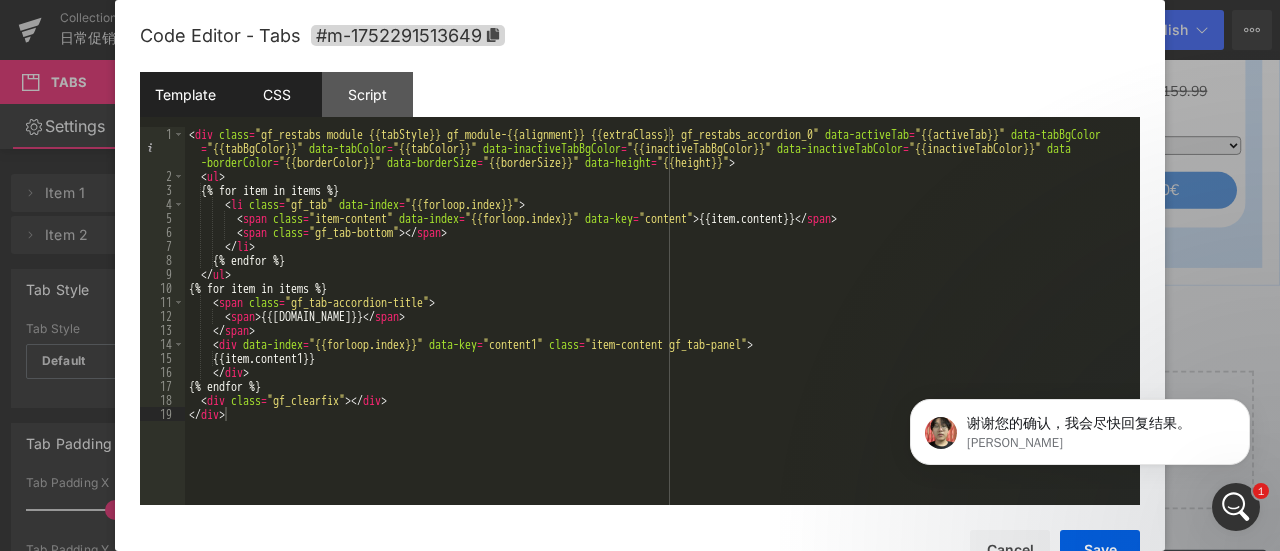 click on "CSS" at bounding box center (276, 94) 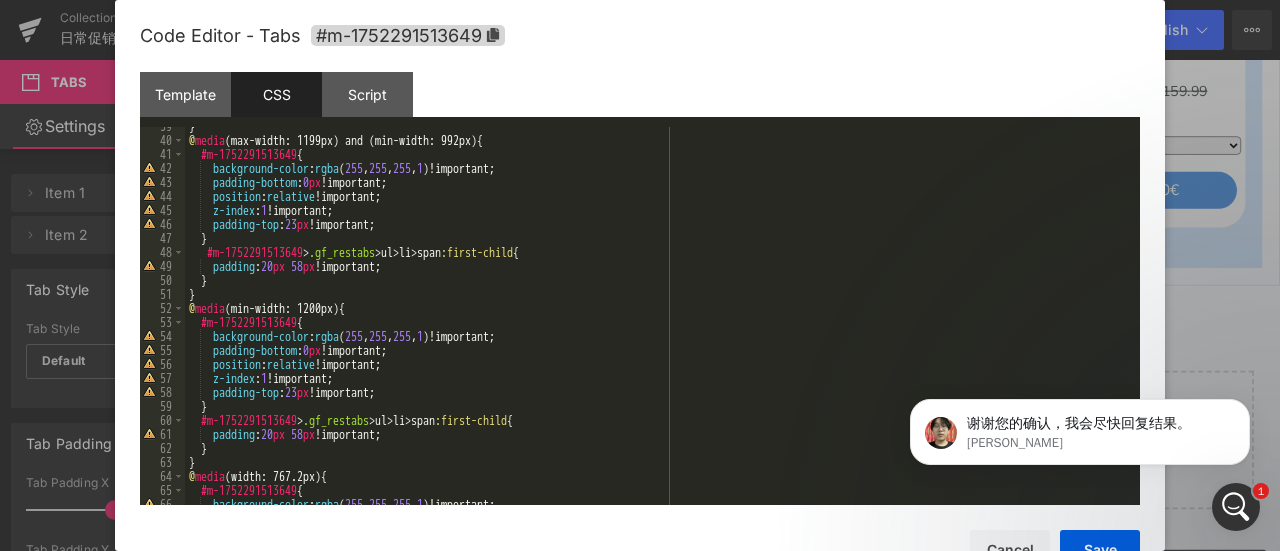scroll, scrollTop: 686, scrollLeft: 0, axis: vertical 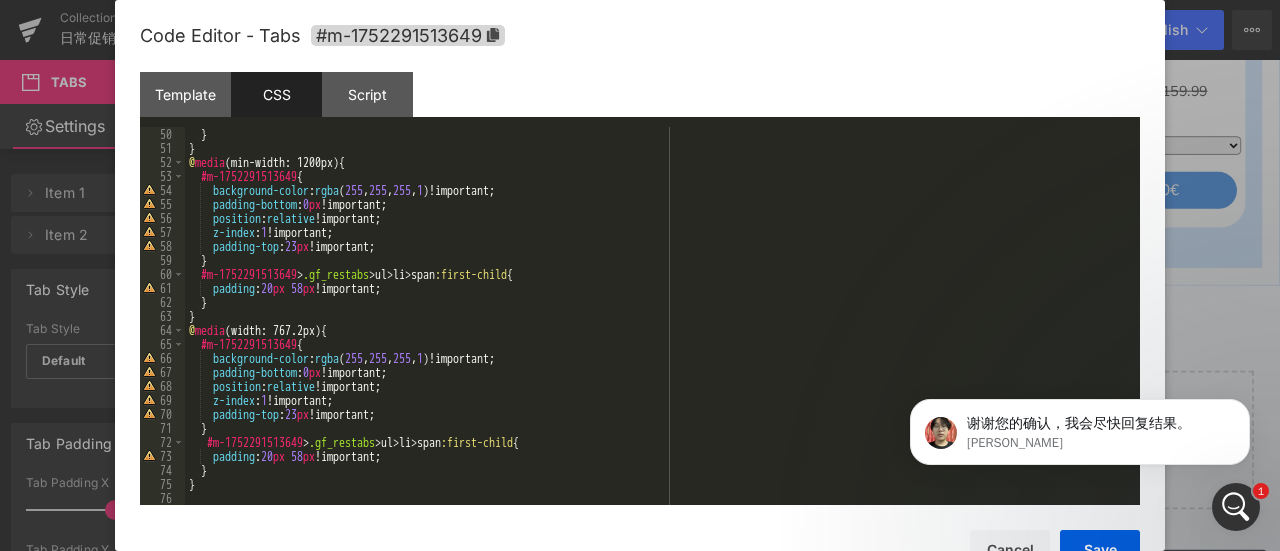 click on "} } @ media  (min-width: 1200px) {    #m-1752291513649 {       background-color :  rgba ( 255 ,  255 ,  255 ,  1 )!important;       padding-bottom :  0 px !important;       position :  relative !important;       z-index :  1 !important;       padding-top :  23 px !important;    }    #m-1752291513649  >  .gf_restabs  > ul  > li  >  span :first-child {       padding :  20 px   58 px !important;    } } @ media  (width: 767.2px) {    #m-1752291513649 {       background-color :  rgba ( 255 ,  255 ,  255 ,  1 )!important;       padding-bottom :  0 px !important;       position :  relative !important;       z-index :  1 !important;       padding-top :  23 px !important;    }     #m-1752291513649  >  .gf_restabs  > ul  > li  >  span :first-child {       padding :  20 px   58 px !important;    } }" at bounding box center [658, 330] 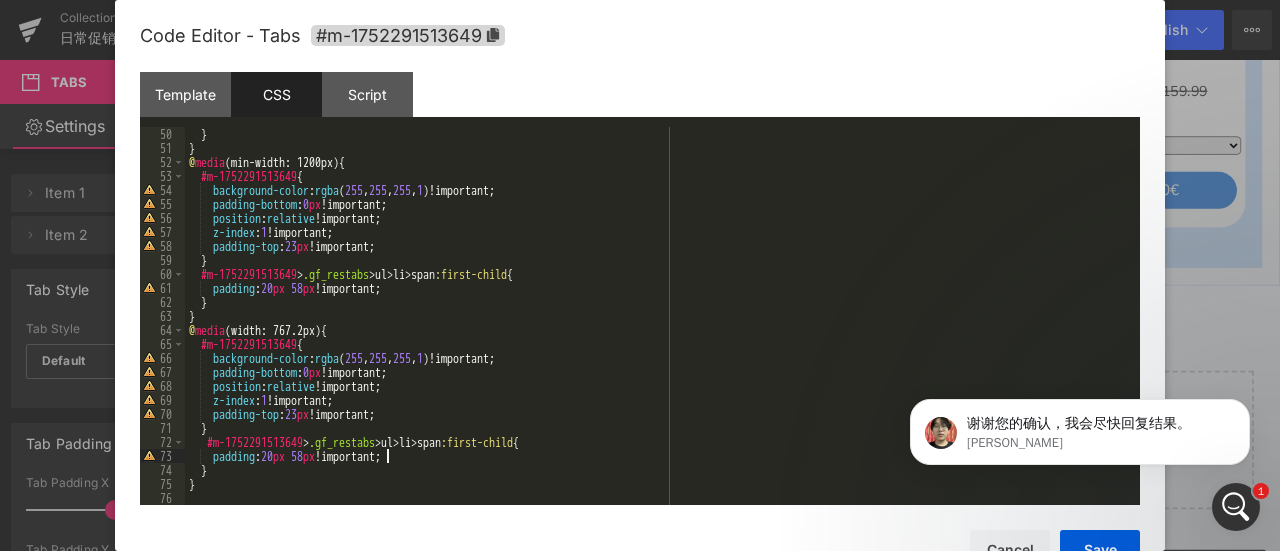 click on "} } @ media  (min-width: 1200px) {    #m-1752291513649 {       background-color :  rgba ( 255 ,  255 ,  255 ,  1 )!important;       padding-bottom :  0 px !important;       position :  relative !important;       z-index :  1 !important;       padding-top :  23 px !important;    }    #m-1752291513649  >  .gf_restabs  > ul  > li  >  span :first-child {       padding :  20 px   58 px !important;    } } @ media  (width: 767.2px) {    #m-1752291513649 {       background-color :  rgba ( 255 ,  255 ,  255 ,  1 )!important;       padding-bottom :  0 px !important;       position :  relative !important;       z-index :  1 !important;       padding-top :  23 px !important;    }     #m-1752291513649  >  .gf_restabs  > ul  > li  >  span :first-child {       padding :  20 px   58 px !important;    } }" at bounding box center (658, 330) 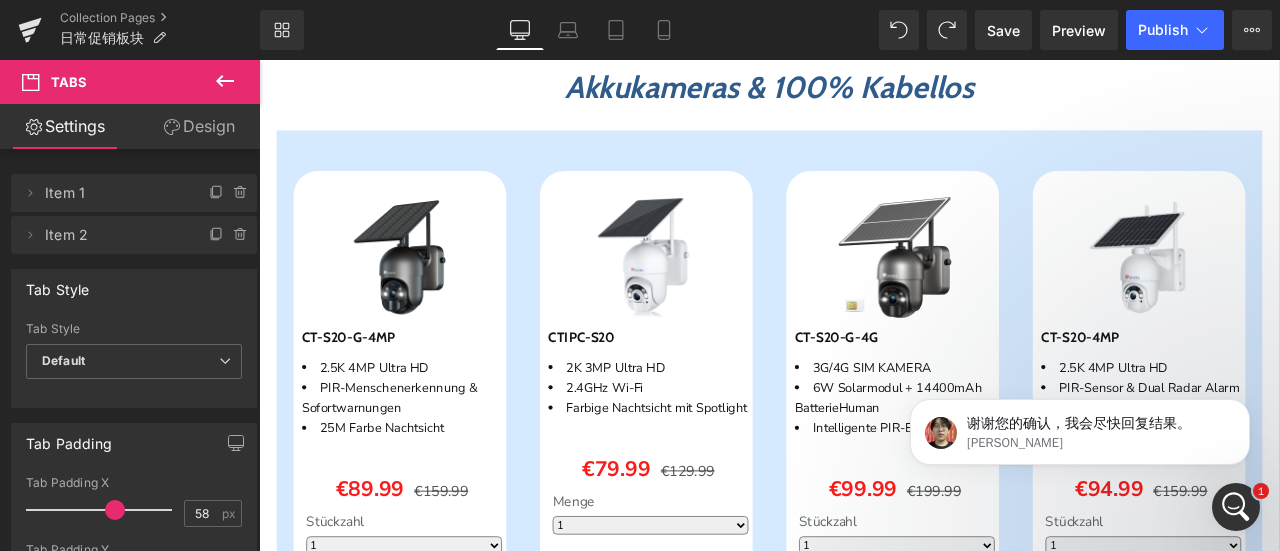 scroll, scrollTop: 2494, scrollLeft: 0, axis: vertical 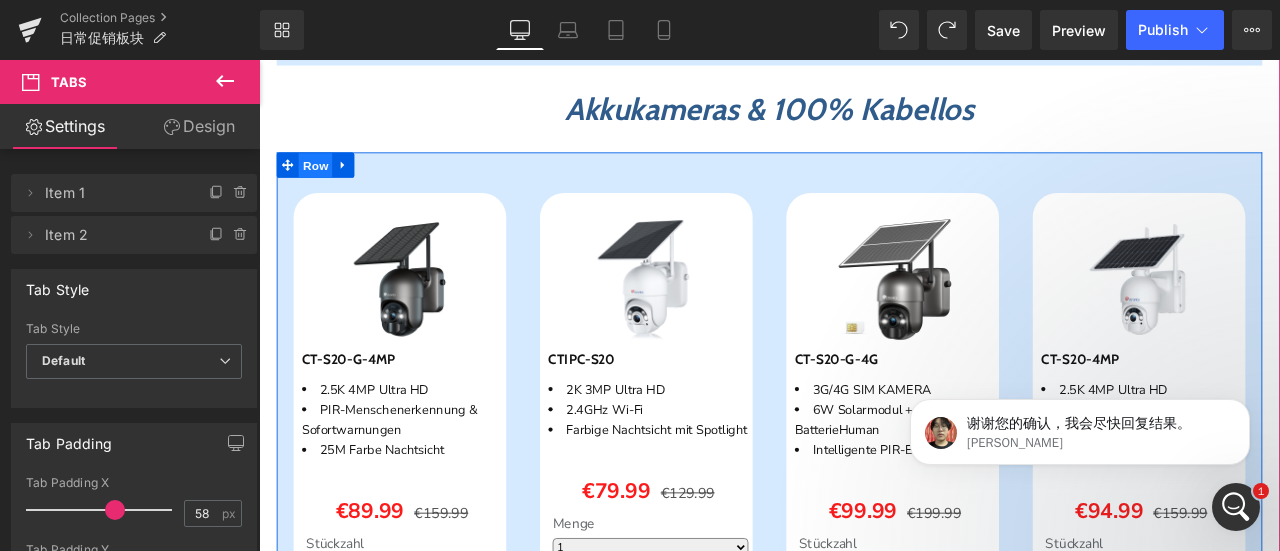 click on "Row" at bounding box center [326, 185] 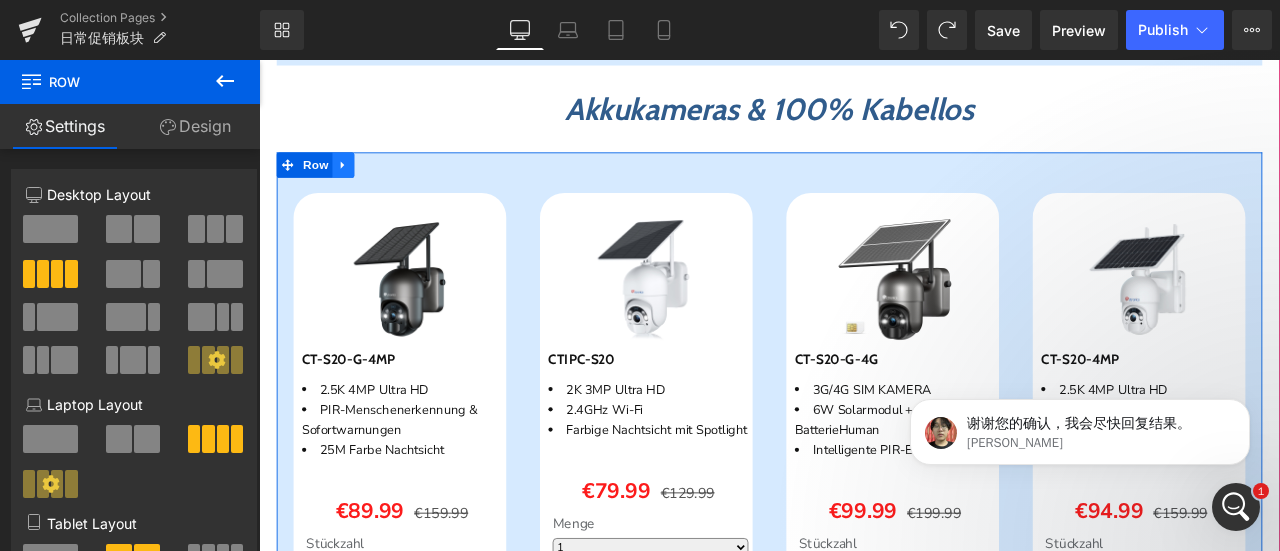click 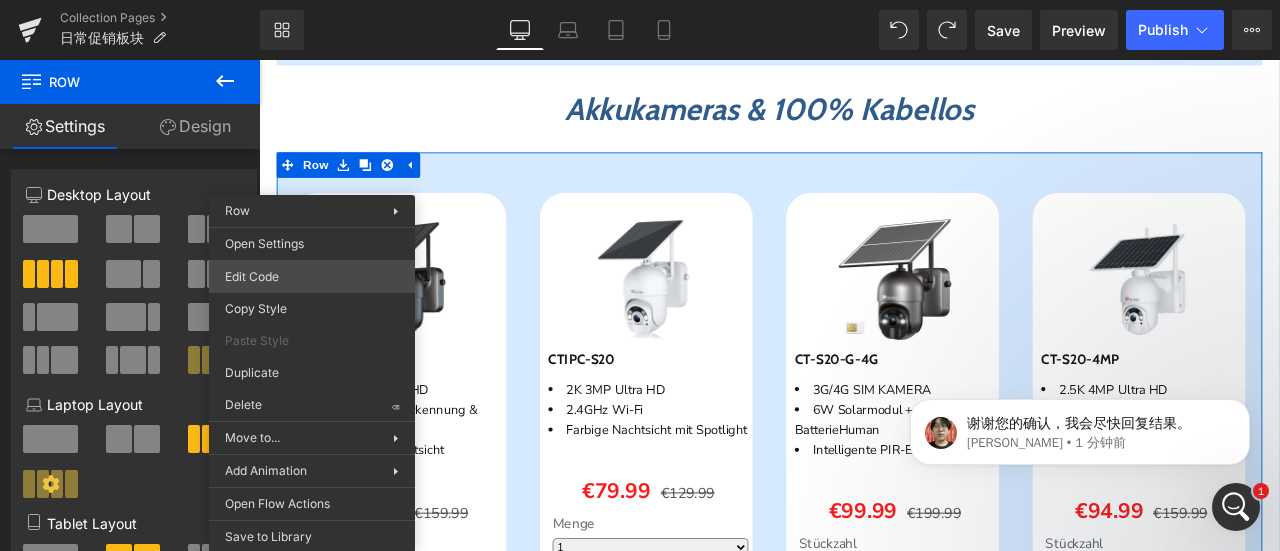 click on "Row  You are previewing how the   will restyle your page. You can not edit Elements in Preset Preview Mode.  Collection Pages 日常促销板块 Library Desktop Desktop Laptop Tablet Mobile Save Preview Publish Scheduled View Live Page View with current Template Save Template to Library Schedule Publish  Optimize  Publish Settings Shortcuts  Your page can’t be published   You've reached the maximum number of published pages on your plan  (0/0).  You need to upgrade your plan or unpublish all your pages to get 1 publish slot.   Unpublish pages   Upgrade plan  Elements Global Style Base Row  rows, columns, layouts, div Heading  headings, titles, h1,h2,h3,h4,h5,h6 Text Block  texts, paragraphs, contents, blocks Image  images, photos, alts, uploads Icon  icons, symbols Button  button, call to action, cta Separator  separators, dividers, horizontal lines Liquid  liquid, custom code, html, javascript, css, reviews, apps, applications, embeded, iframe Banner Parallax  Hero Banner  Stack Tabs  Carousel  Pricing" at bounding box center (640, 0) 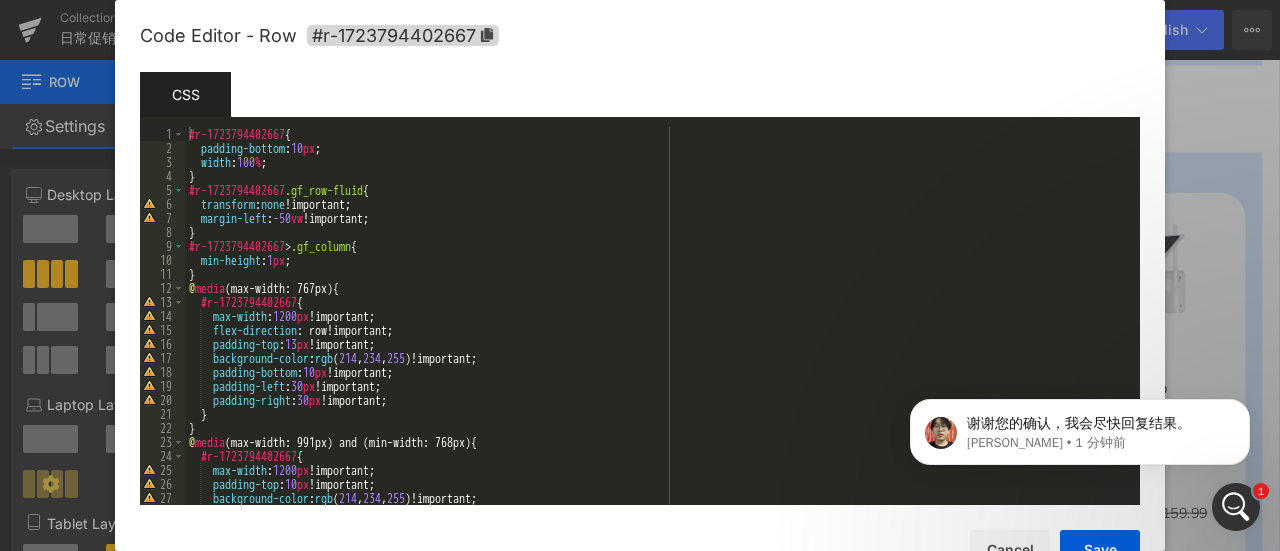 click at bounding box center [640, 275] 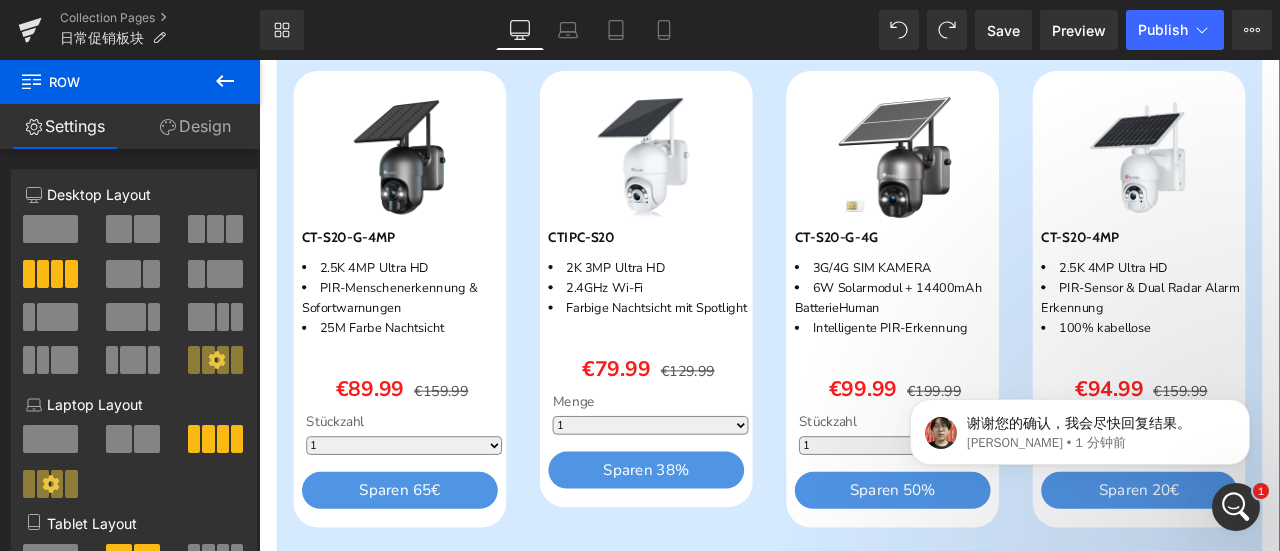 scroll, scrollTop: 2994, scrollLeft: 0, axis: vertical 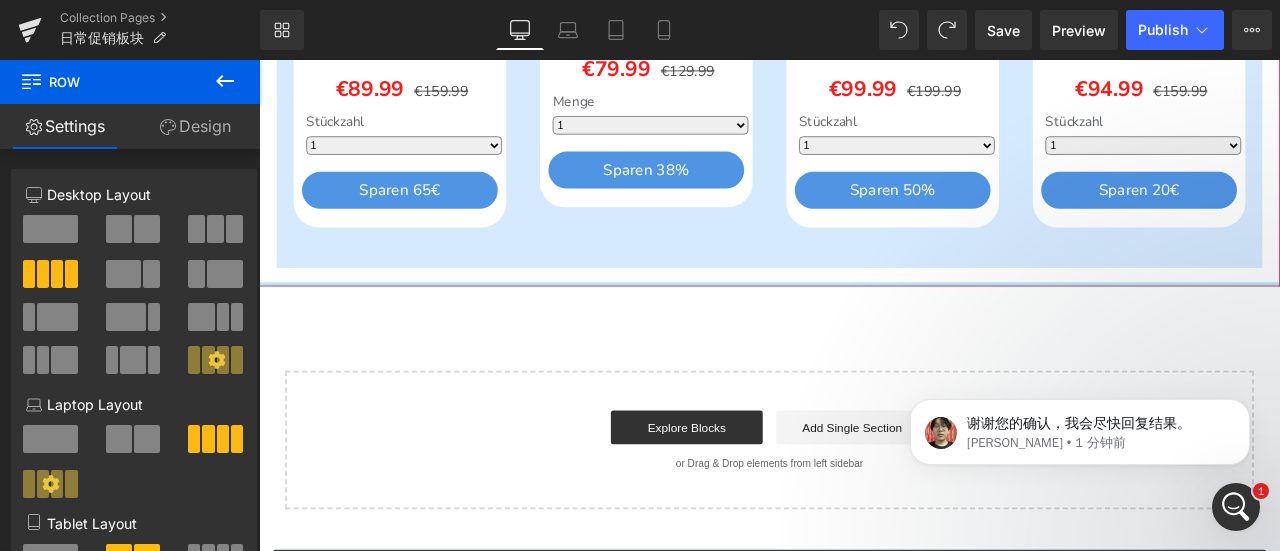 click at bounding box center [864, 325] 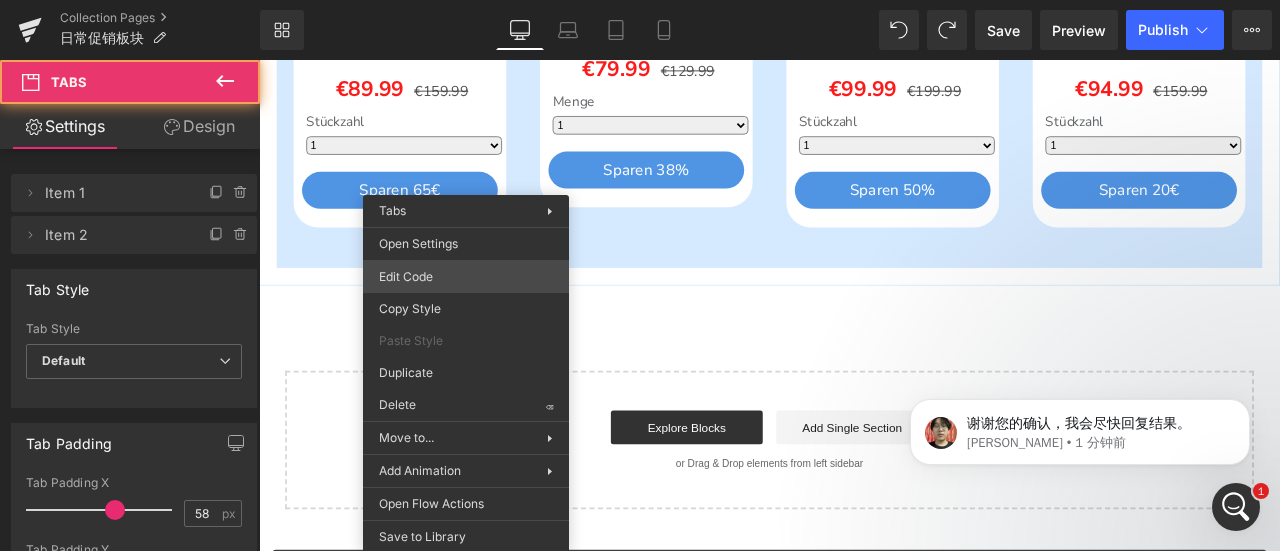 click on "Row  You are previewing how the   will restyle your page. You can not edit Elements in Preset Preview Mode.  Collection Pages 日常促销板块 Library Desktop Desktop Laptop Tablet Mobile Save Preview Publish Scheduled View Live Page View with current Template Save Template to Library Schedule Publish  Optimize  Publish Settings Shortcuts  Your page can’t be published   You've reached the maximum number of published pages on your plan  (0/0).  You need to upgrade your plan or unpublish all your pages to get 1 publish slot.   Unpublish pages   Upgrade plan  Elements Global Style Base Row  rows, columns, layouts, div Heading  headings, titles, h1,h2,h3,h4,h5,h6 Text Block  texts, paragraphs, contents, blocks Image  images, photos, alts, uploads Icon  icons, symbols Button  button, call to action, cta Separator  separators, dividers, horizontal lines Liquid  liquid, custom code, html, javascript, css, reviews, apps, applications, embeded, iframe Banner Parallax  Hero Banner  Stack Tabs  Carousel  Pricing" at bounding box center [640, 0] 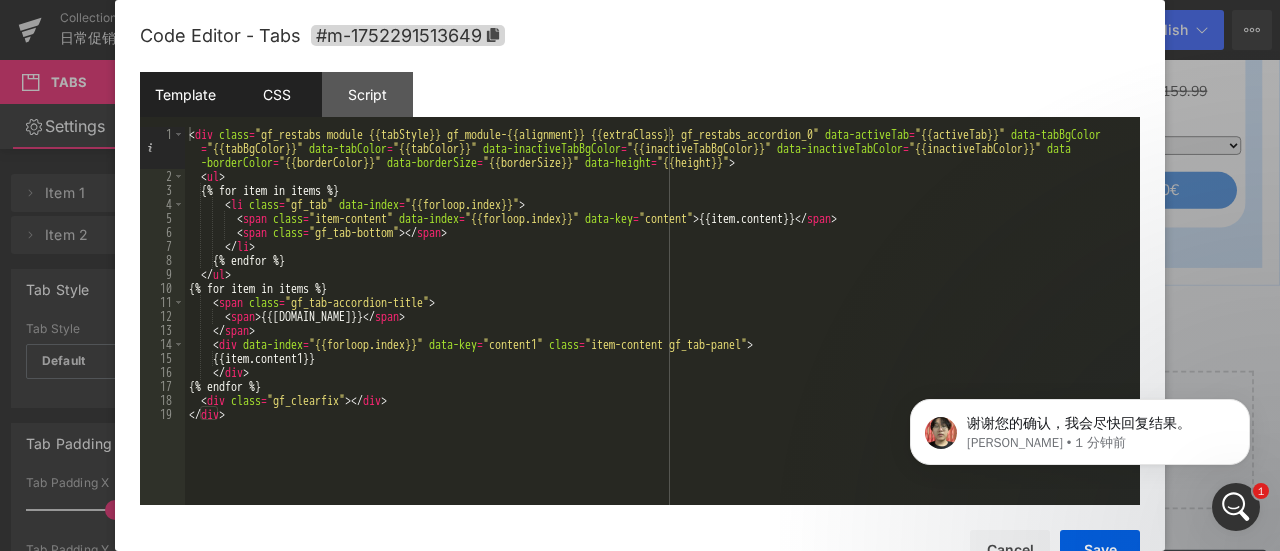 click on "CSS" at bounding box center [276, 94] 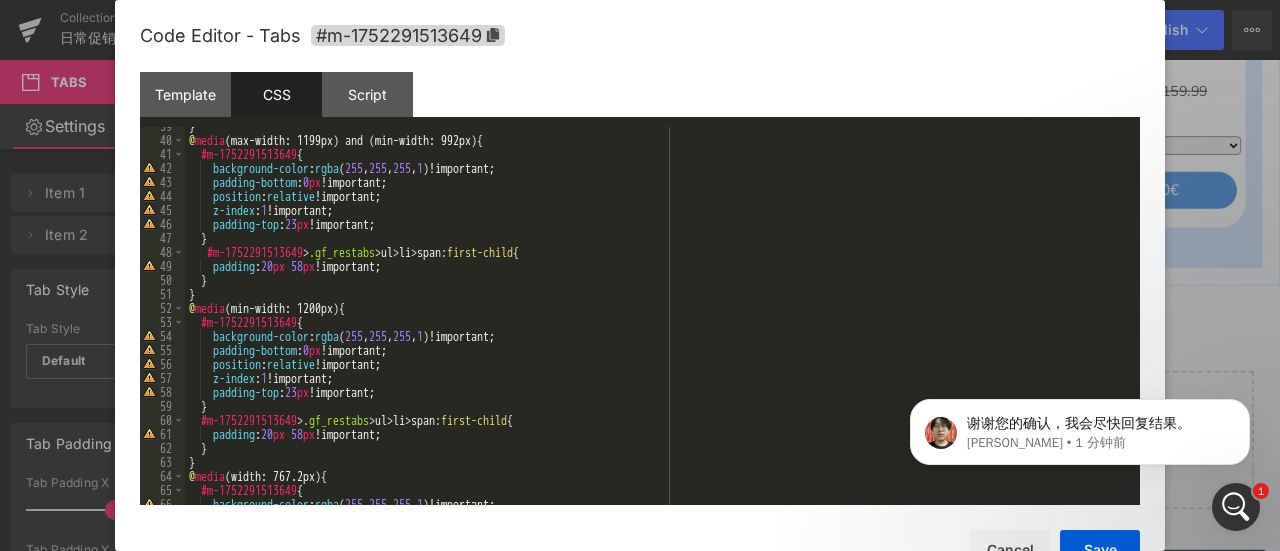 scroll, scrollTop: 686, scrollLeft: 0, axis: vertical 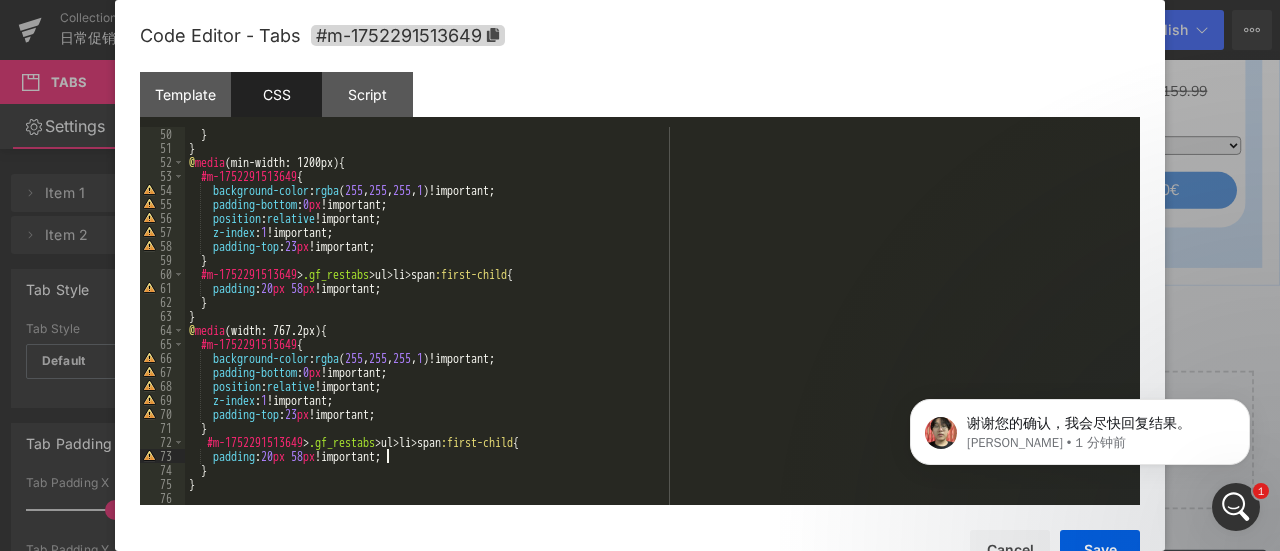 click on "} } @ media  (min-width: 1200px) {    #m-1752291513649 {       background-color :  rgba ( 255 ,  255 ,  255 ,  1 )!important;       padding-bottom :  0 px !important;       position :  relative !important;       z-index :  1 !important;       padding-top :  23 px !important;    }    #m-1752291513649  >  .gf_restabs  > ul  > li  >  span :first-child {       padding :  20 px   58 px !important;    } } @ media  (width: 767.2px) {    #m-1752291513649 {       background-color :  rgba ( 255 ,  255 ,  255 ,  1 )!important;       padding-bottom :  0 px !important;       position :  relative !important;       z-index :  1 !important;       padding-top :  23 px !important;    }     #m-1752291513649  >  .gf_restabs  > ul  > li  >  span :first-child {       padding :  20 px   58 px !important;    } }" at bounding box center [658, 330] 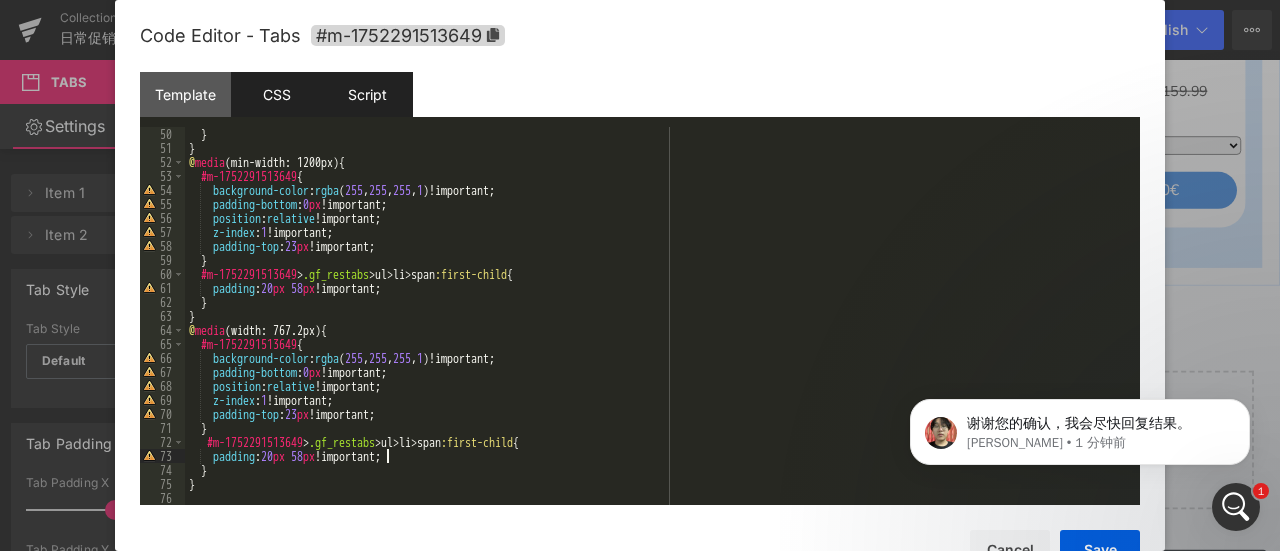 click on "Script" at bounding box center [367, 94] 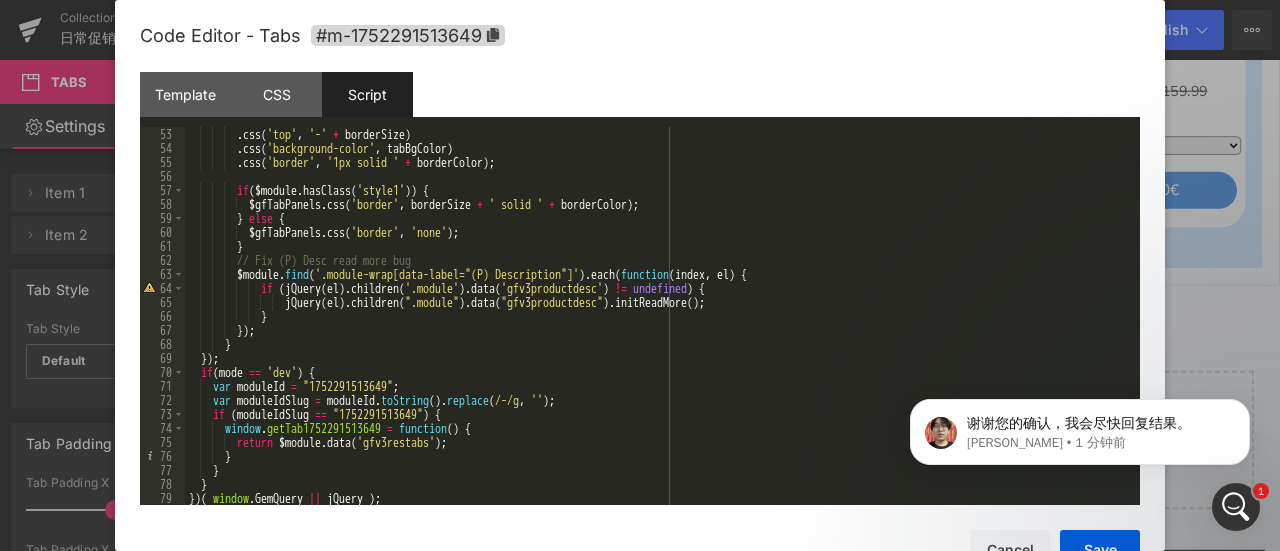 scroll, scrollTop: 728, scrollLeft: 0, axis: vertical 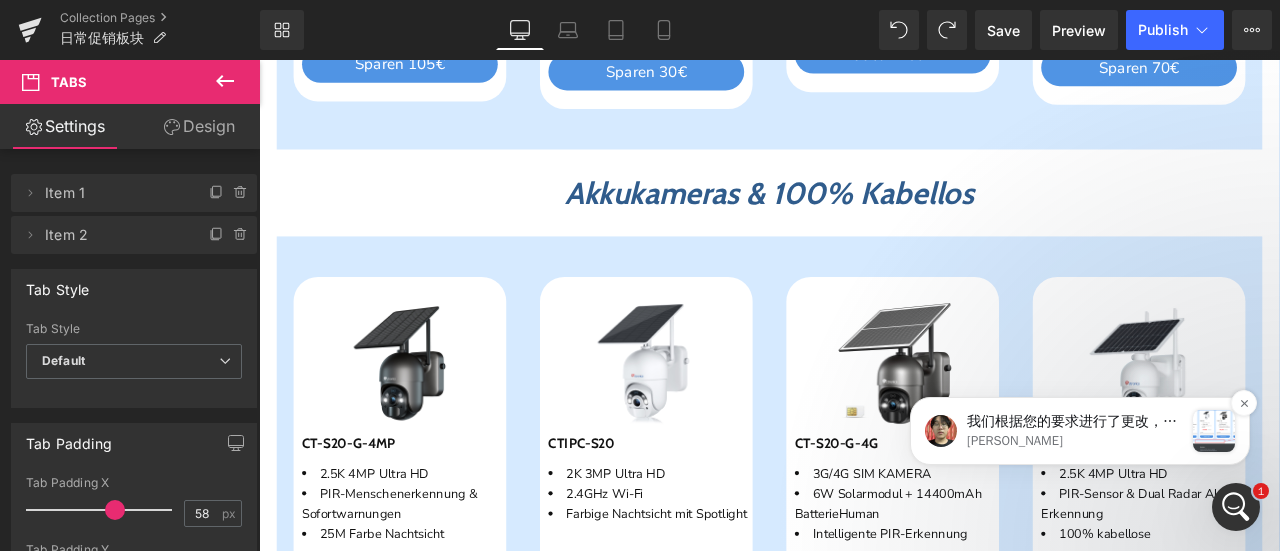 click on "我们根据您的要求进行了更改，您可以在此处查看结果： ​ 以下是实时页面：[URL][DOMAIN_NAME]  请查看并告诉我是否有帮助。" at bounding box center [1075, 422] 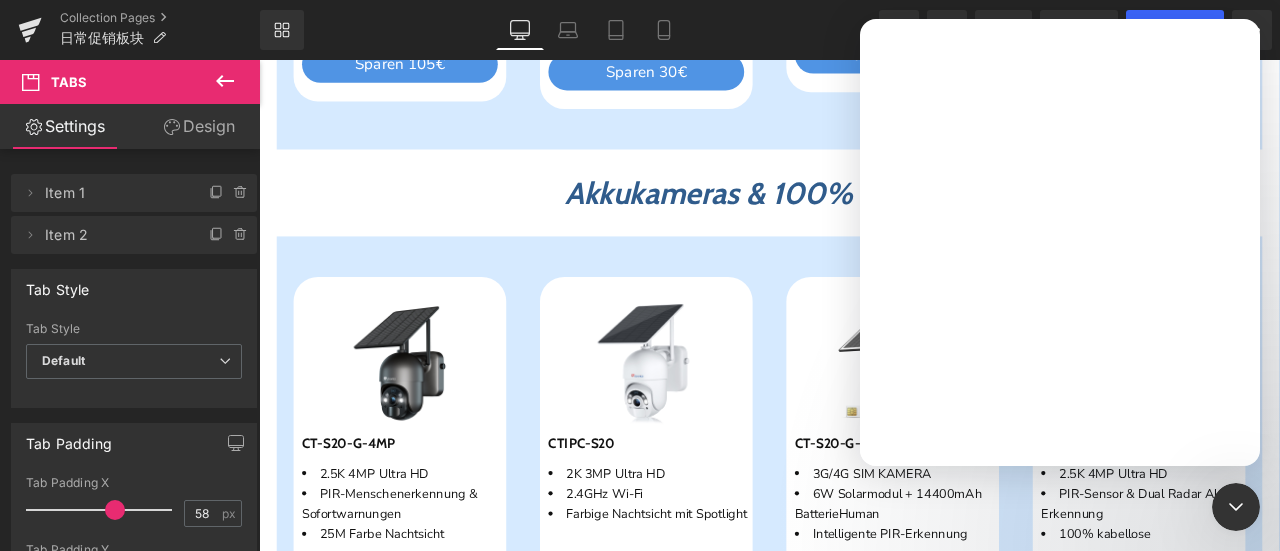 scroll, scrollTop: 0, scrollLeft: 0, axis: both 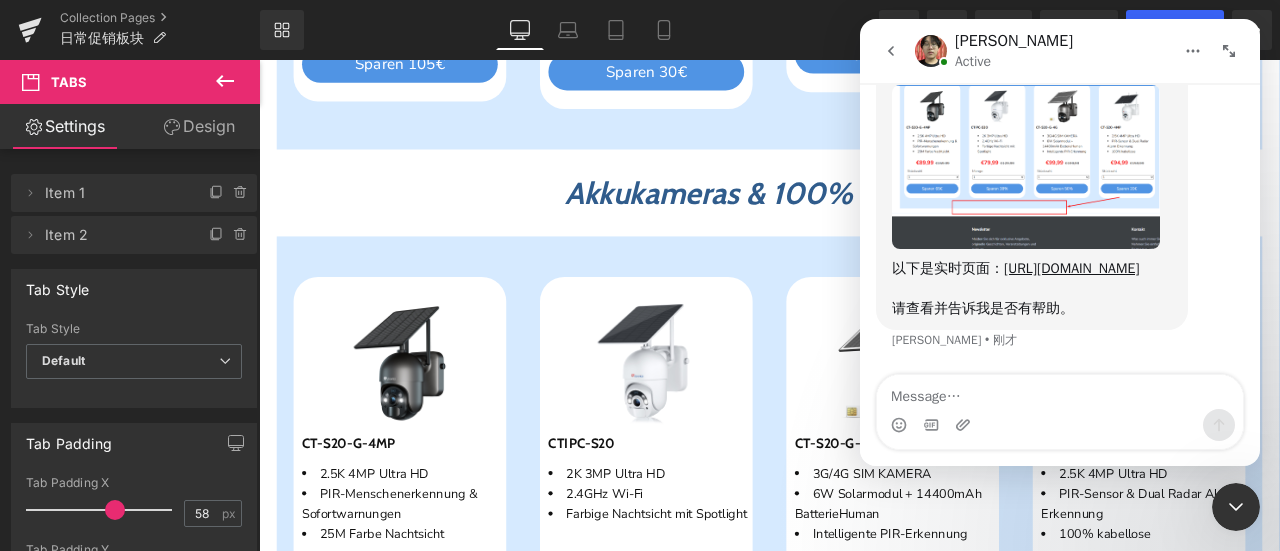 click at bounding box center (1060, 425) 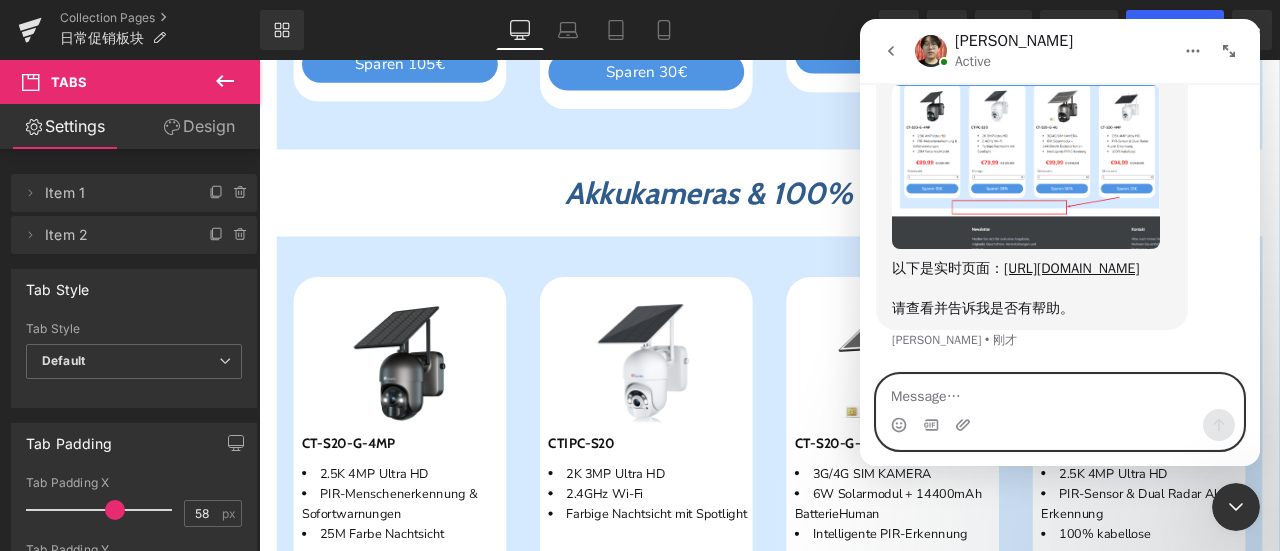 click at bounding box center (1060, 392) 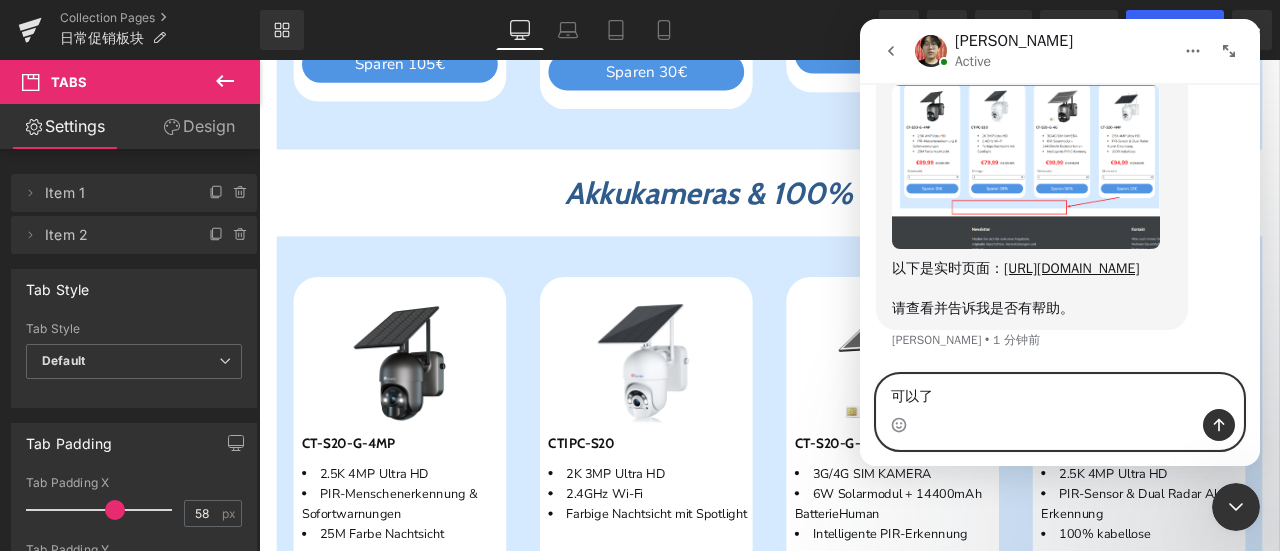 click on "可以了" at bounding box center [1060, 392] 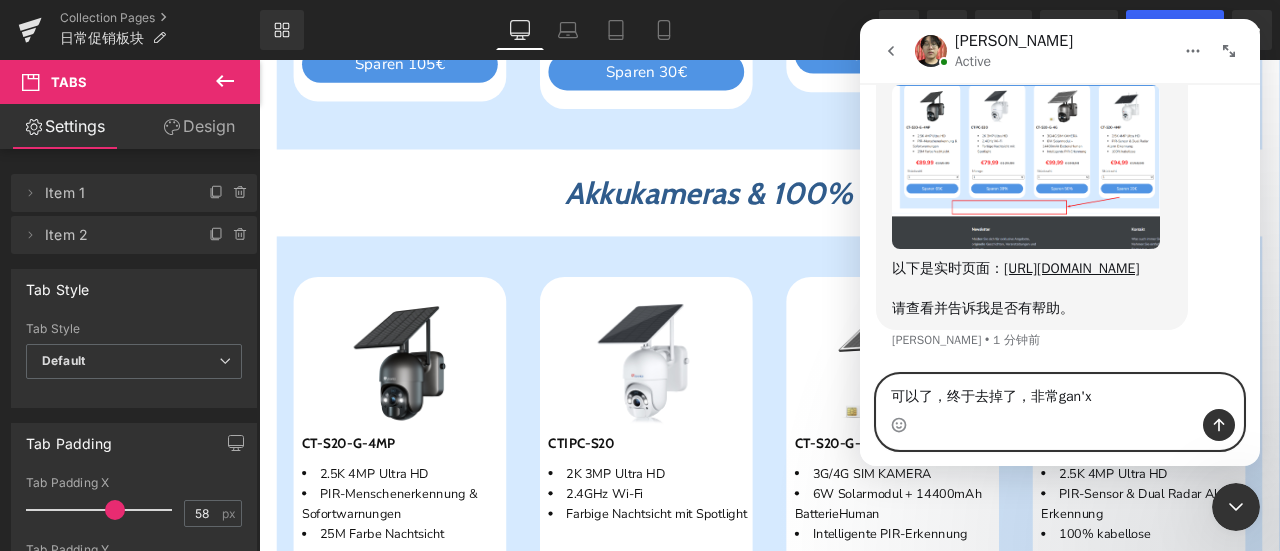 type on "可以了，终于去掉了，非常感谢" 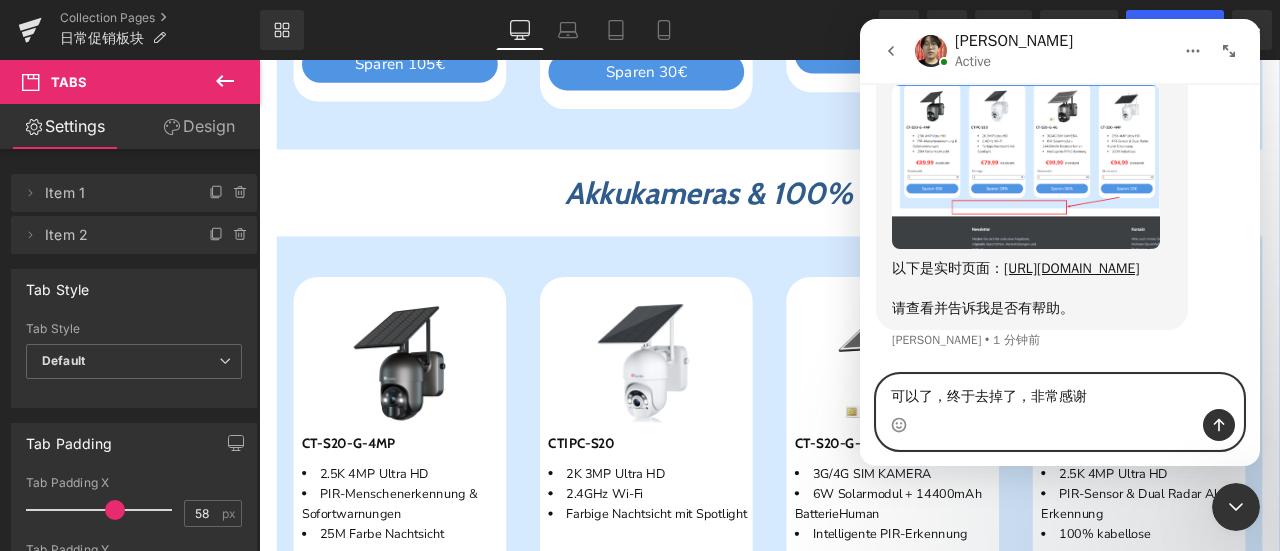 type 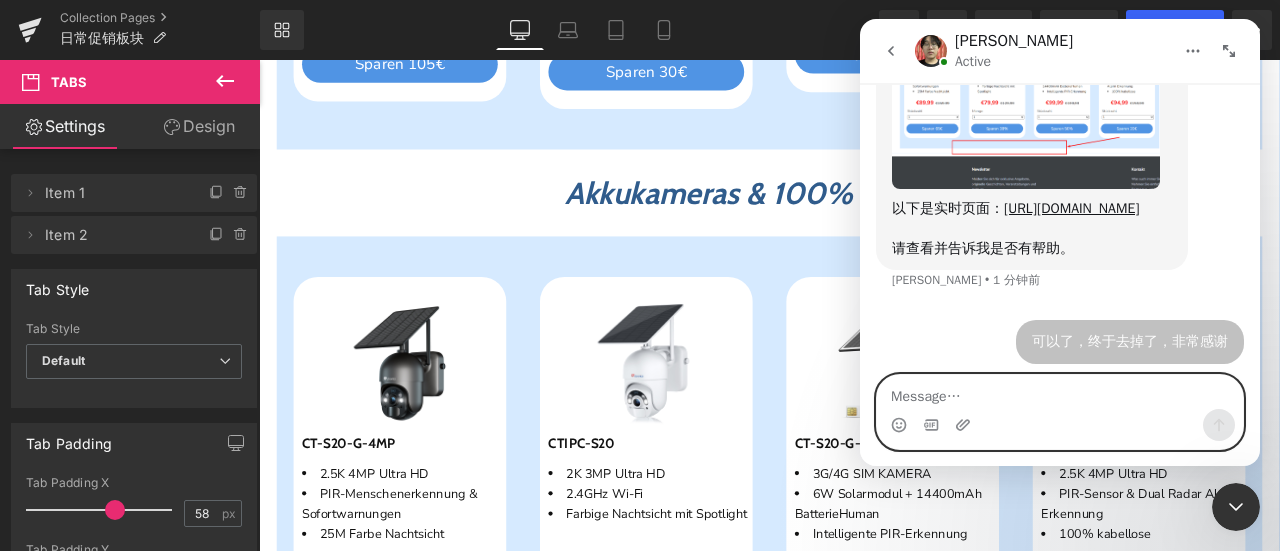 scroll, scrollTop: 2, scrollLeft: 0, axis: vertical 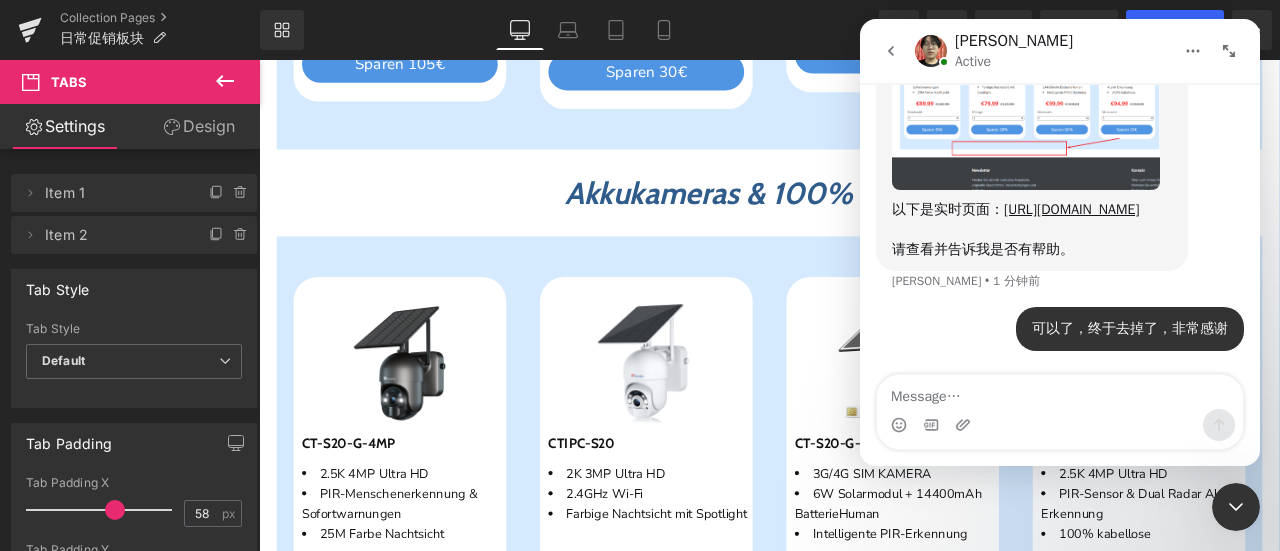 click at bounding box center (1236, 507) 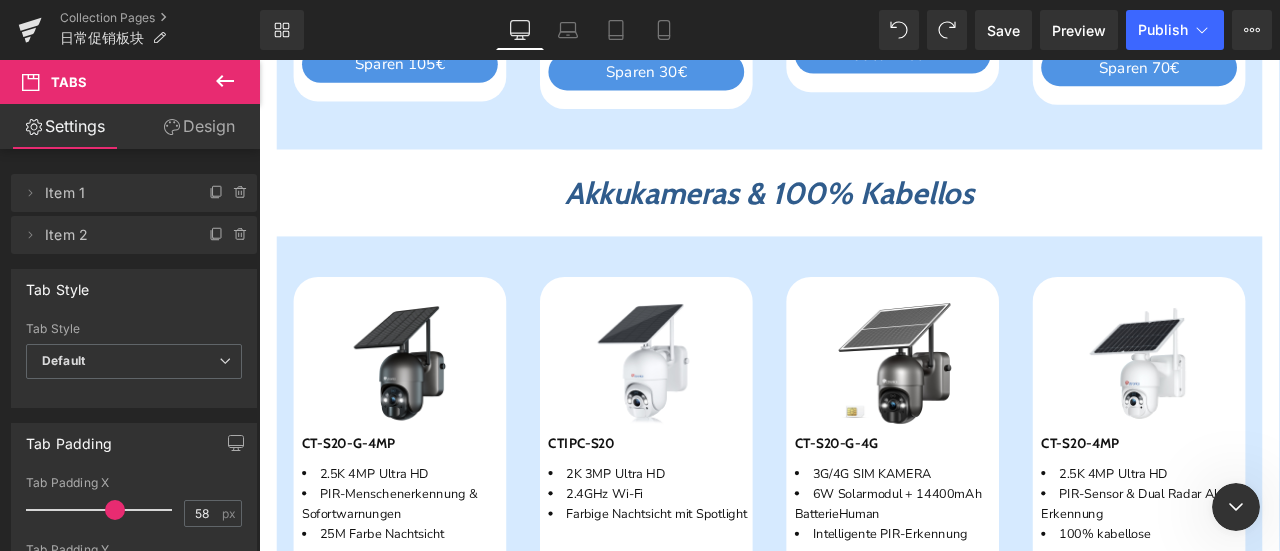 scroll, scrollTop: 0, scrollLeft: 0, axis: both 